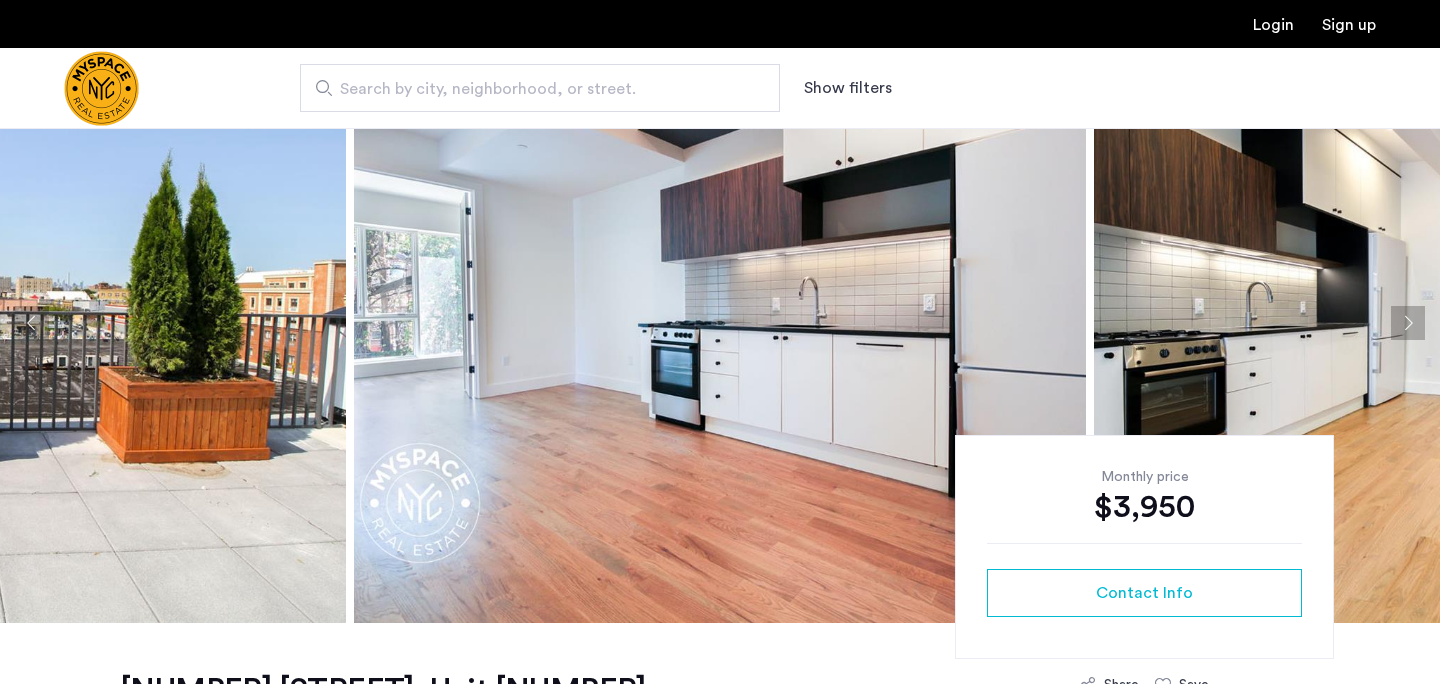 scroll, scrollTop: 37, scrollLeft: 0, axis: vertical 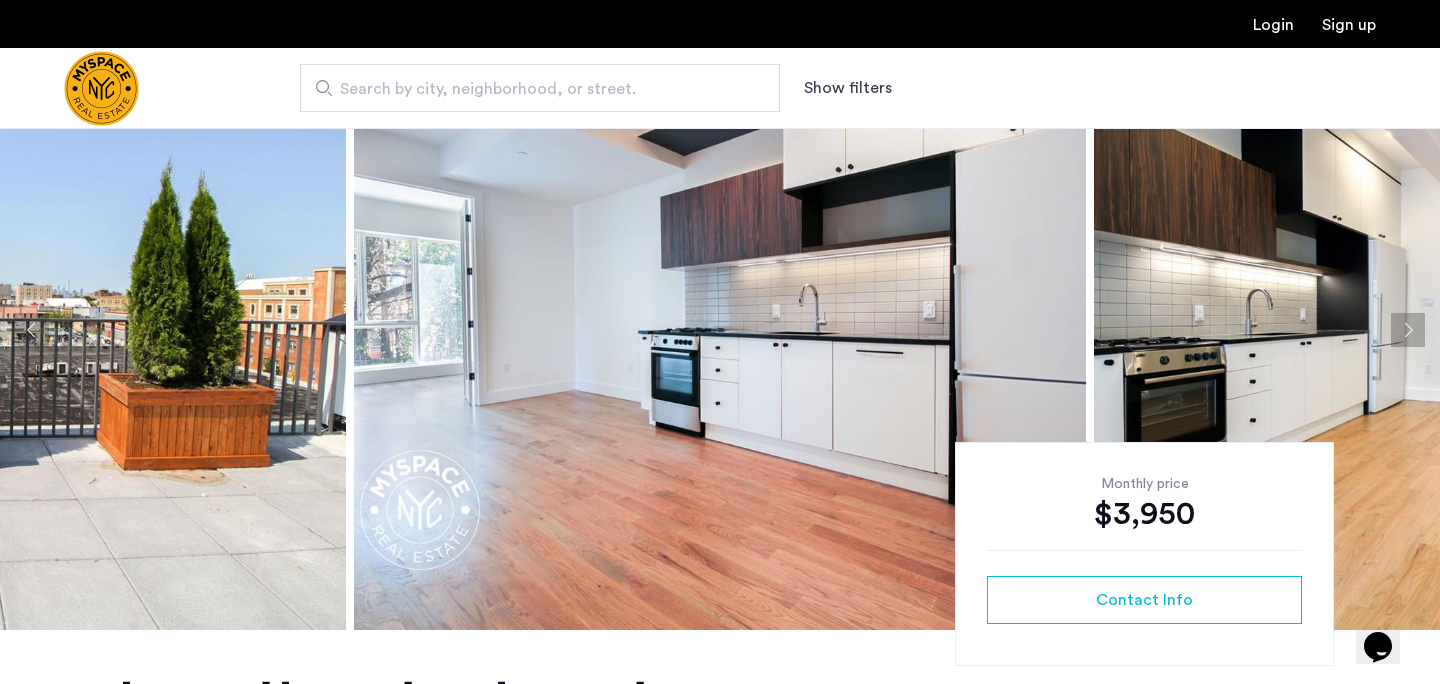 click 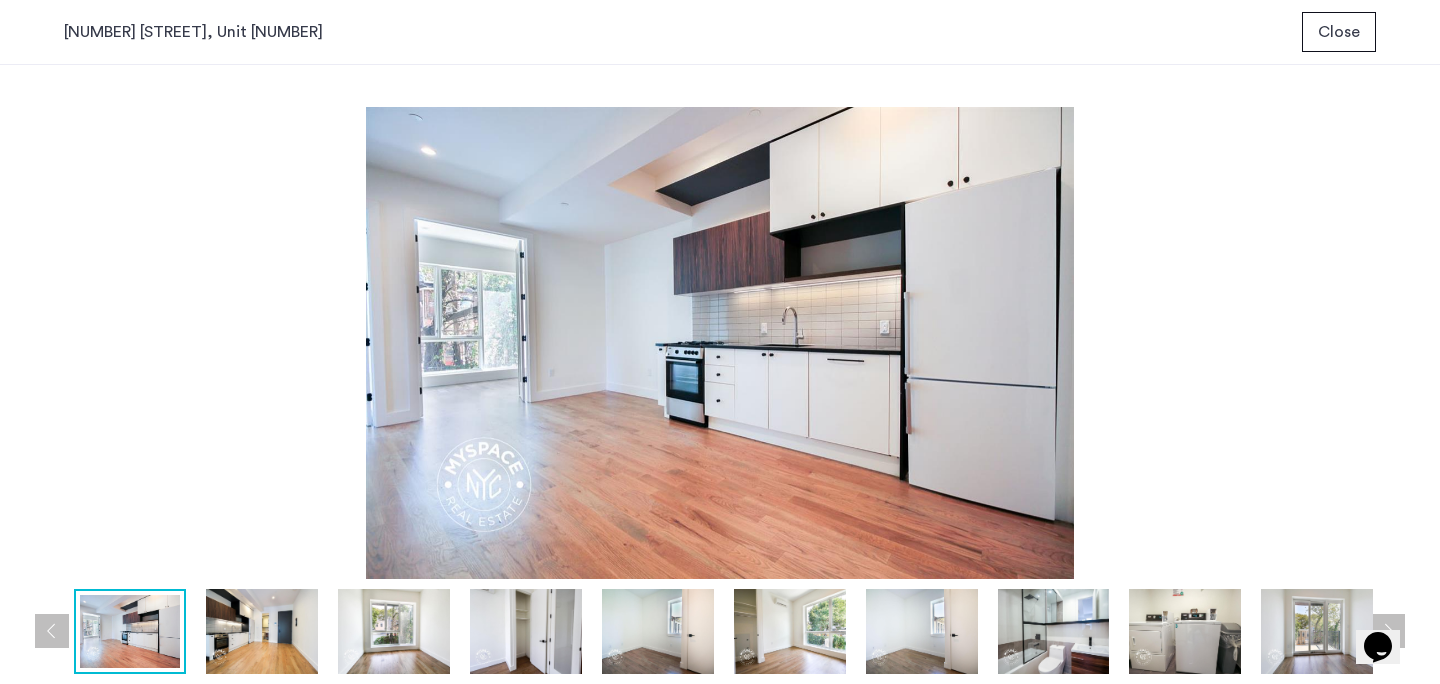 scroll, scrollTop: 0, scrollLeft: 0, axis: both 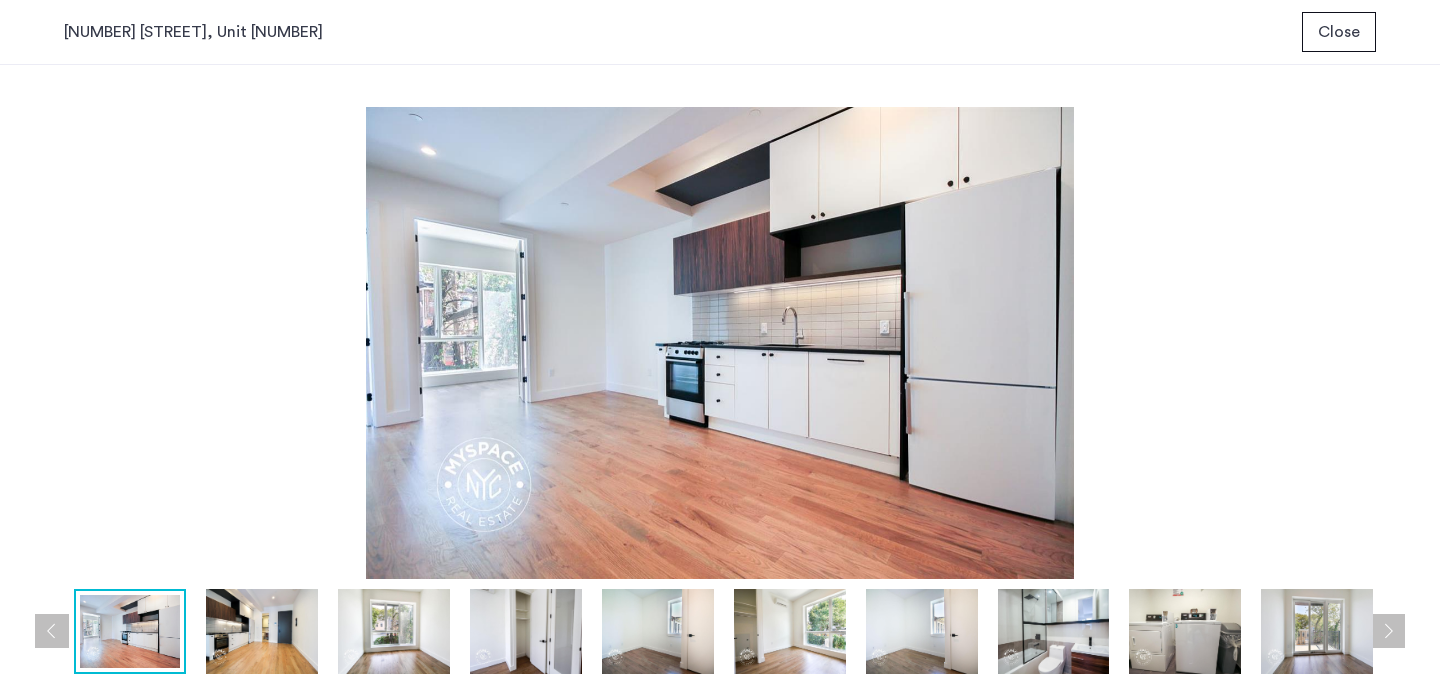 type 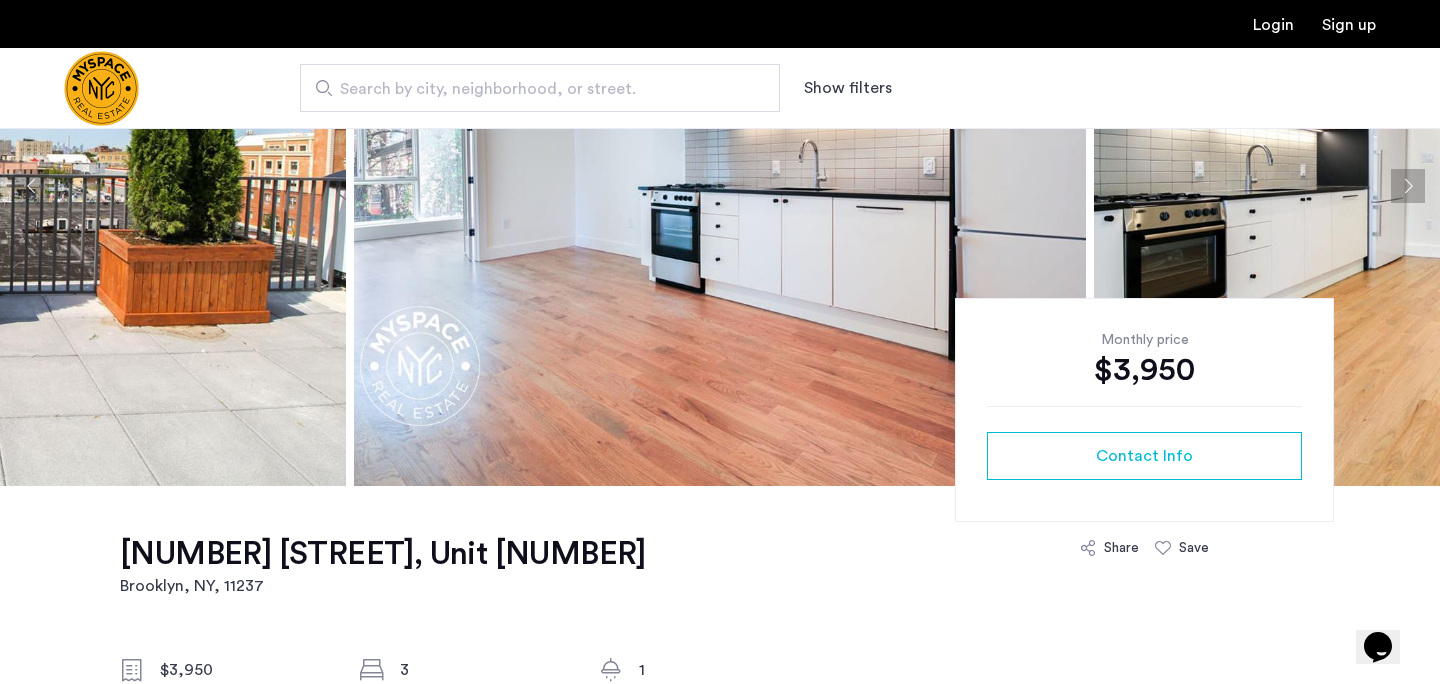 scroll, scrollTop: 242, scrollLeft: 0, axis: vertical 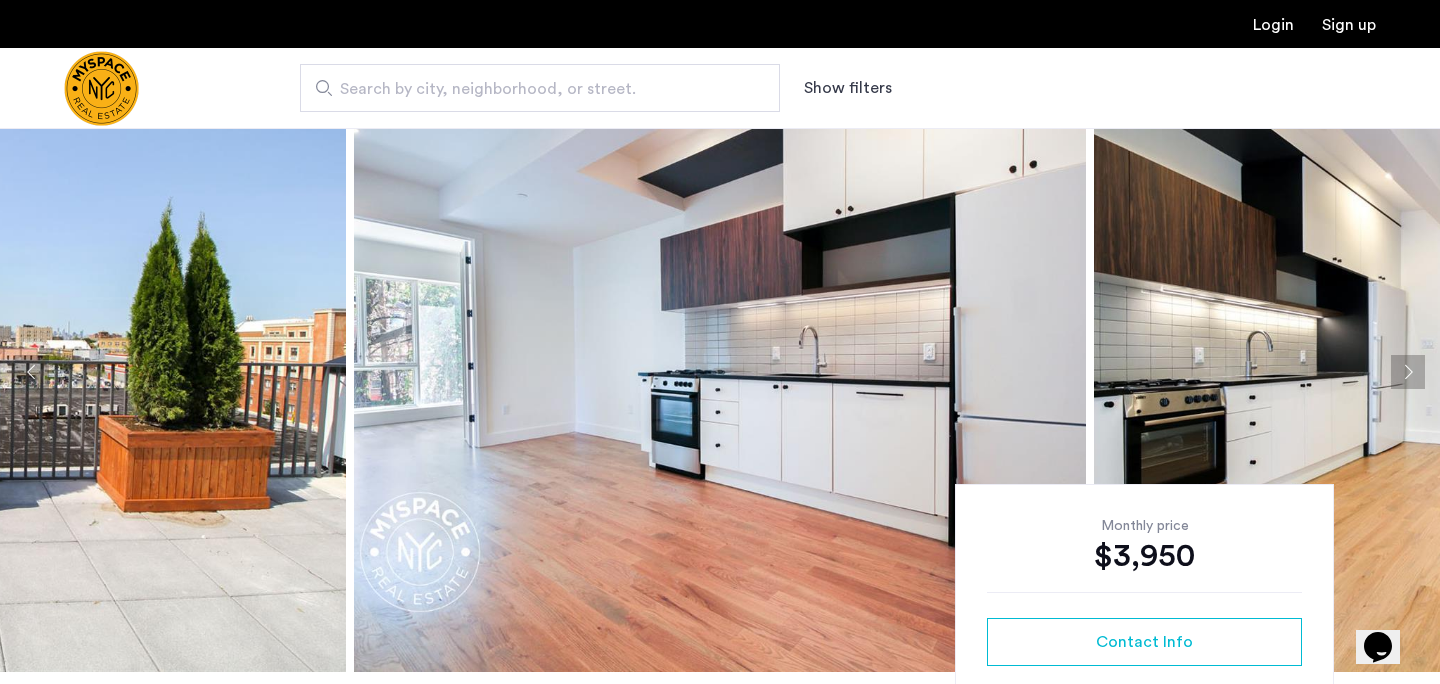 click 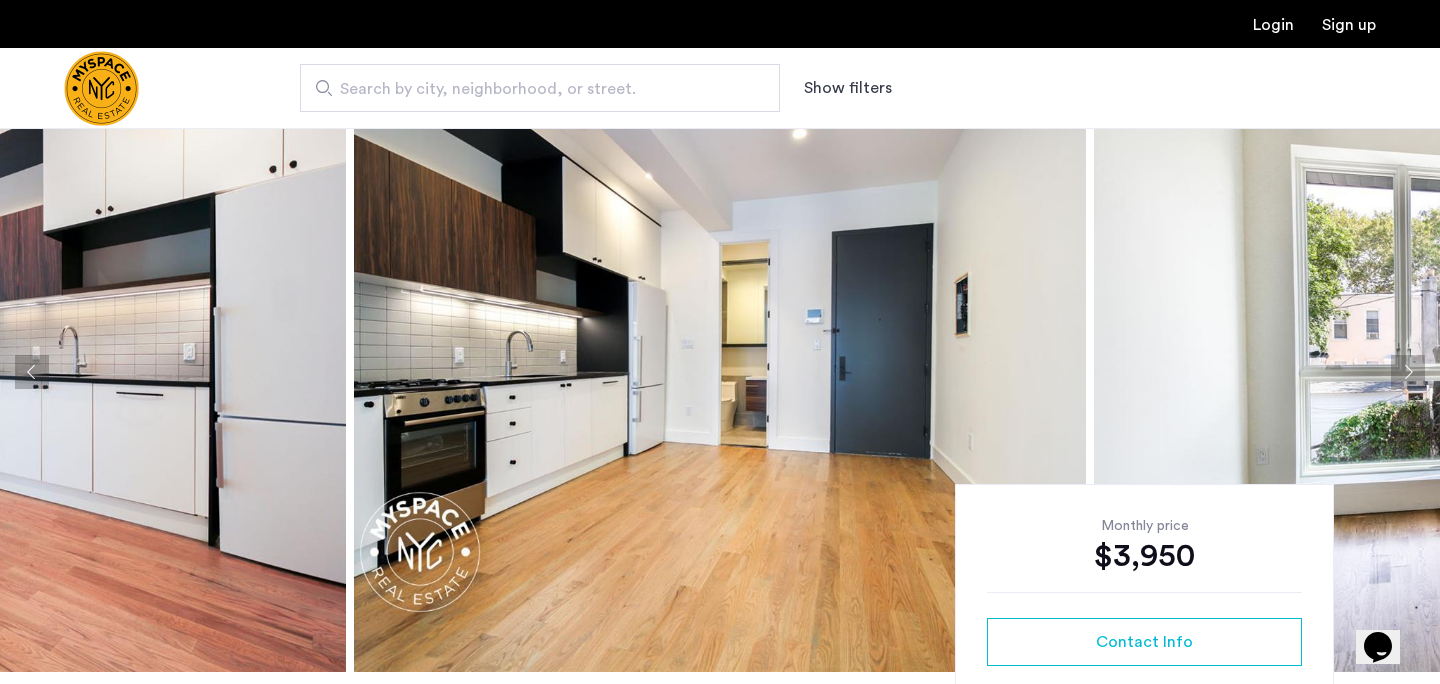 click 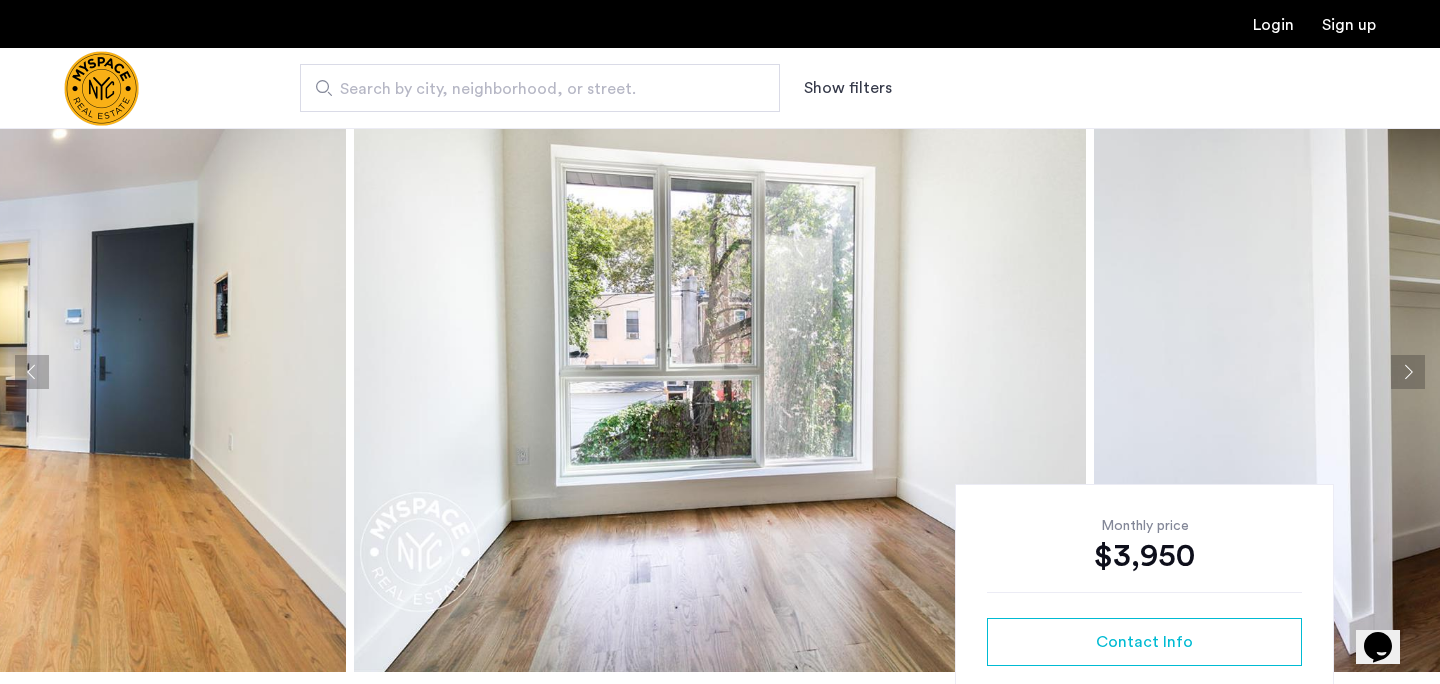 click 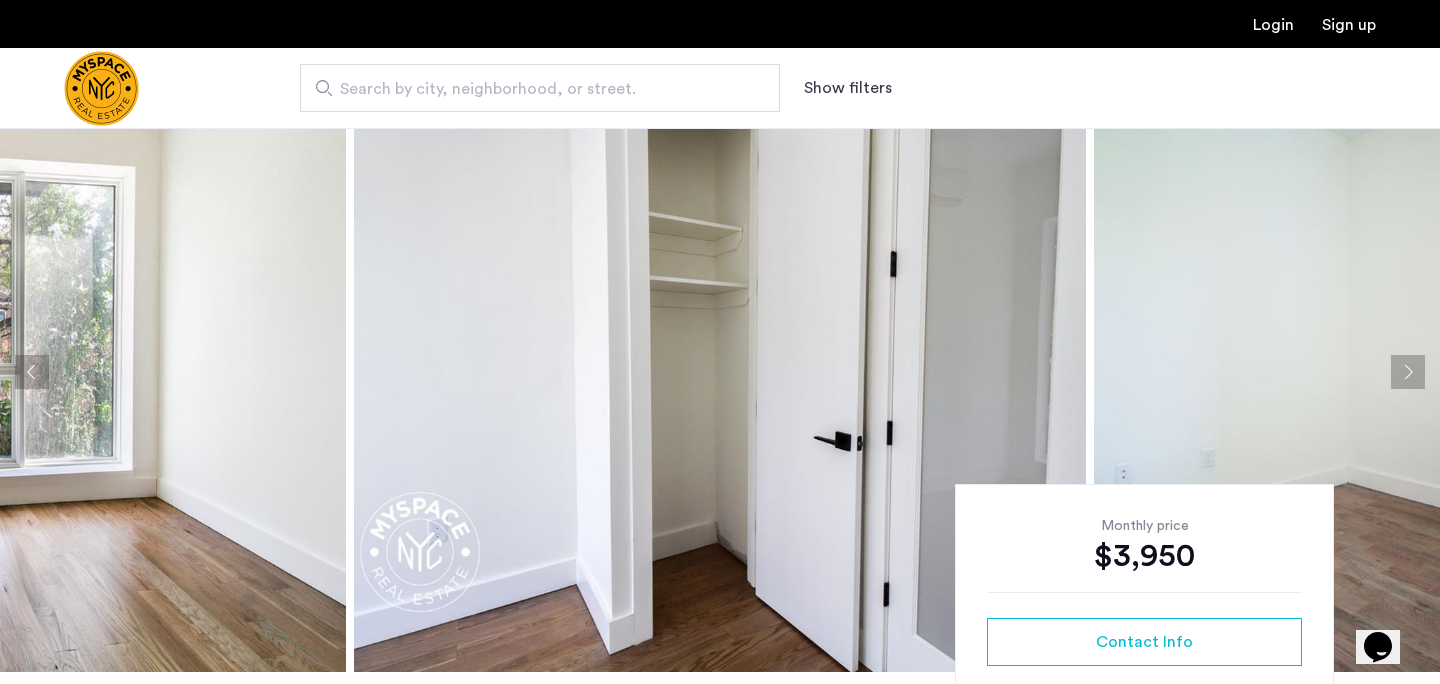 click 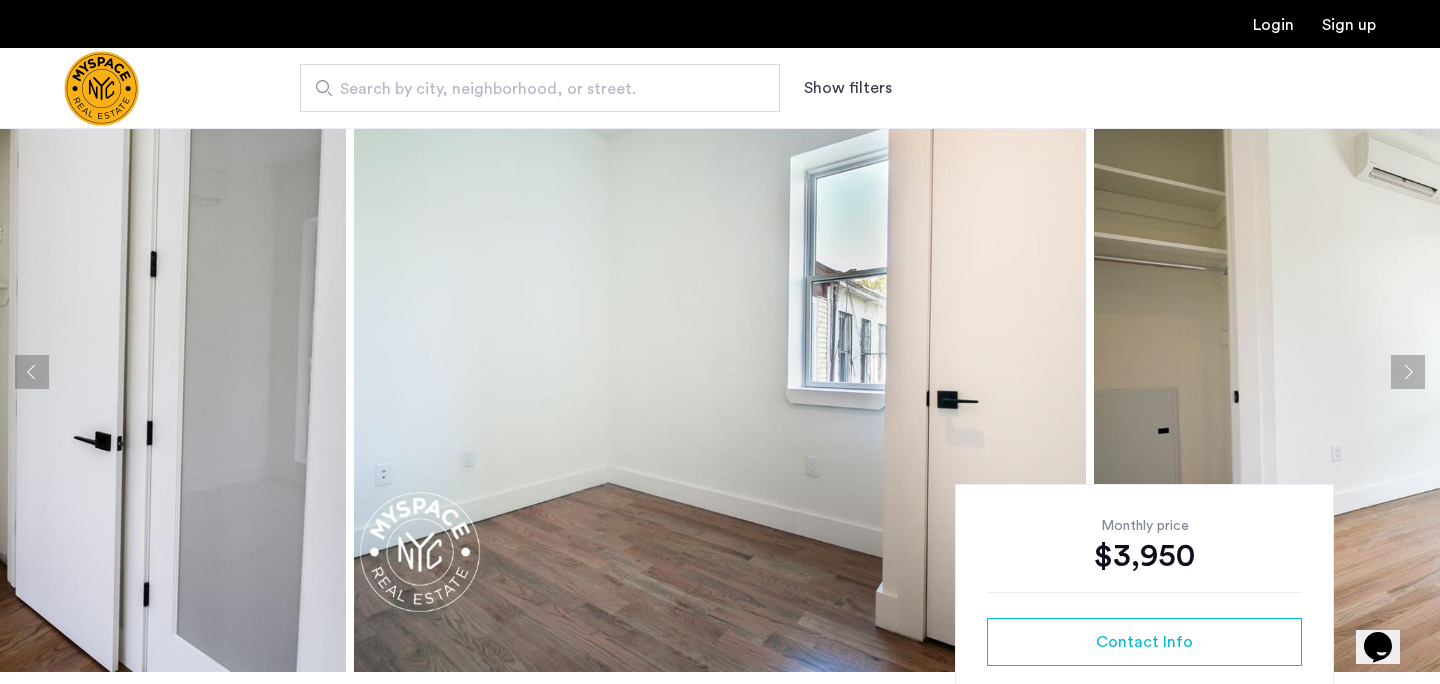 click 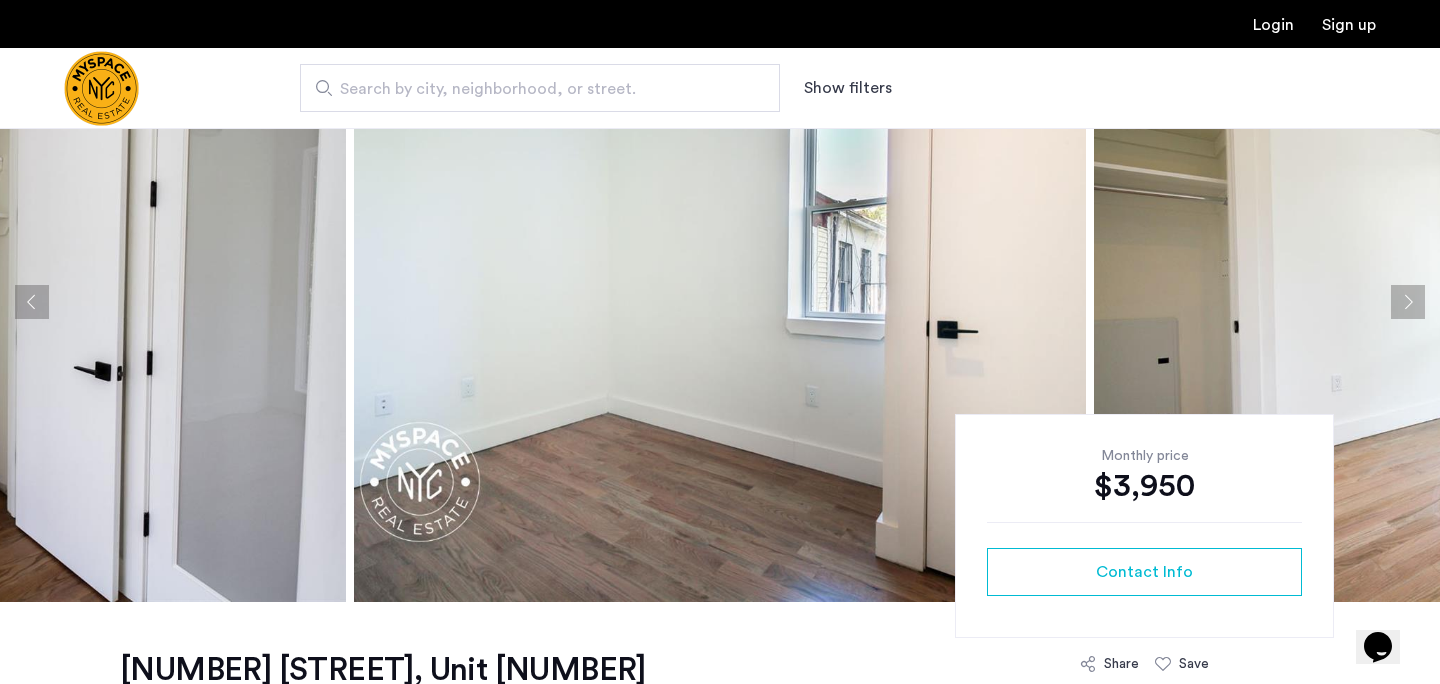 scroll, scrollTop: 108, scrollLeft: 0, axis: vertical 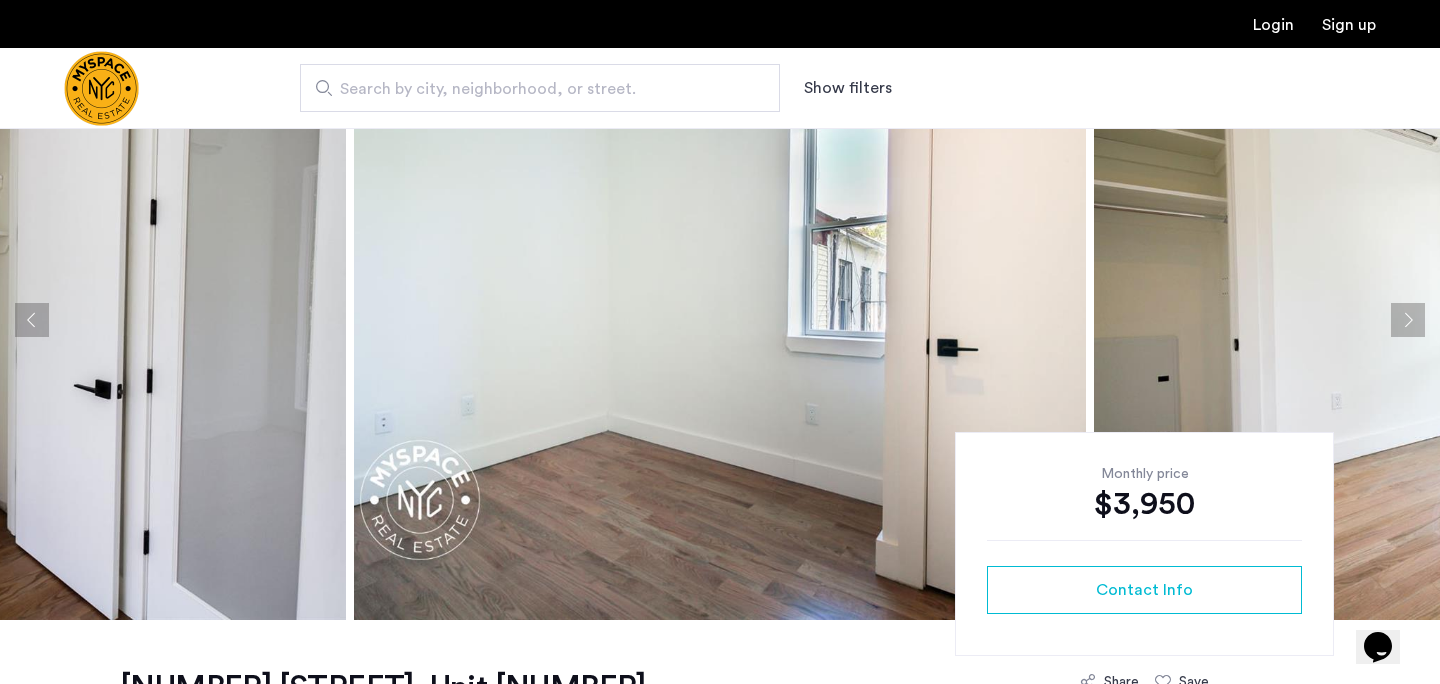 click 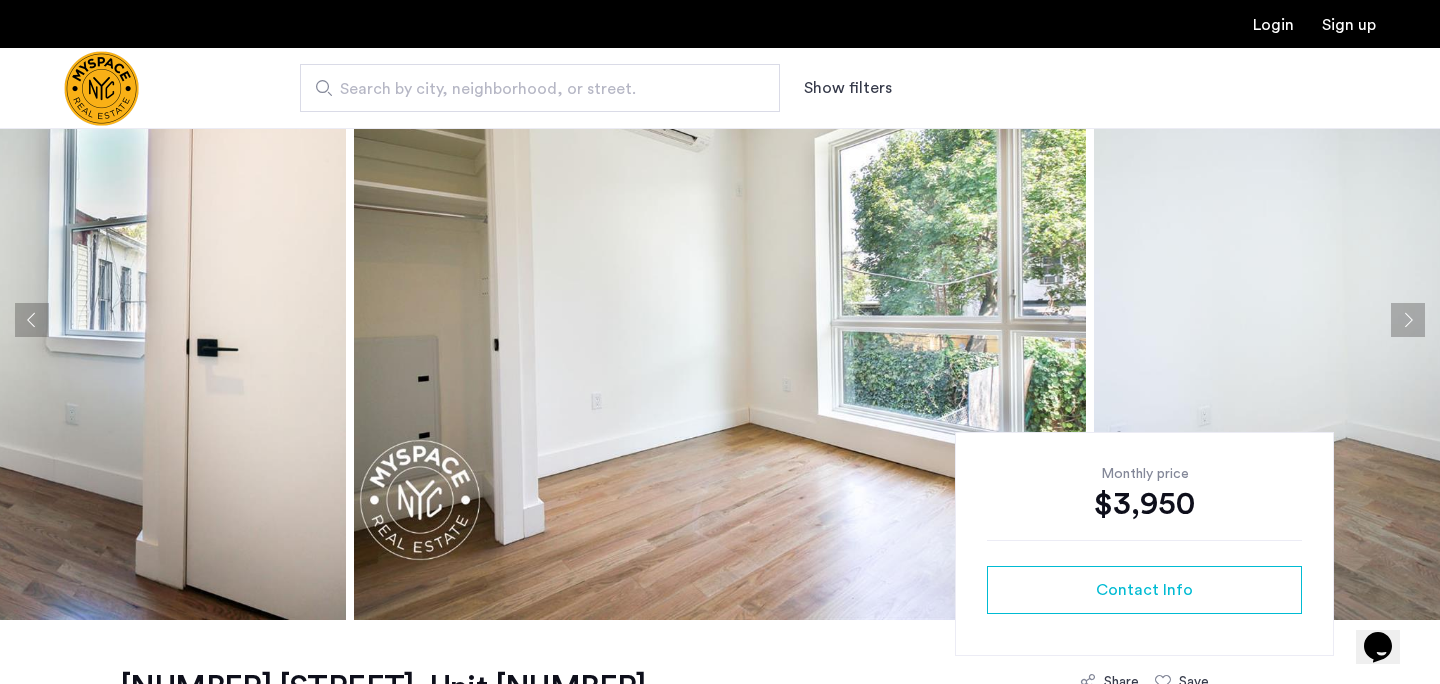 click 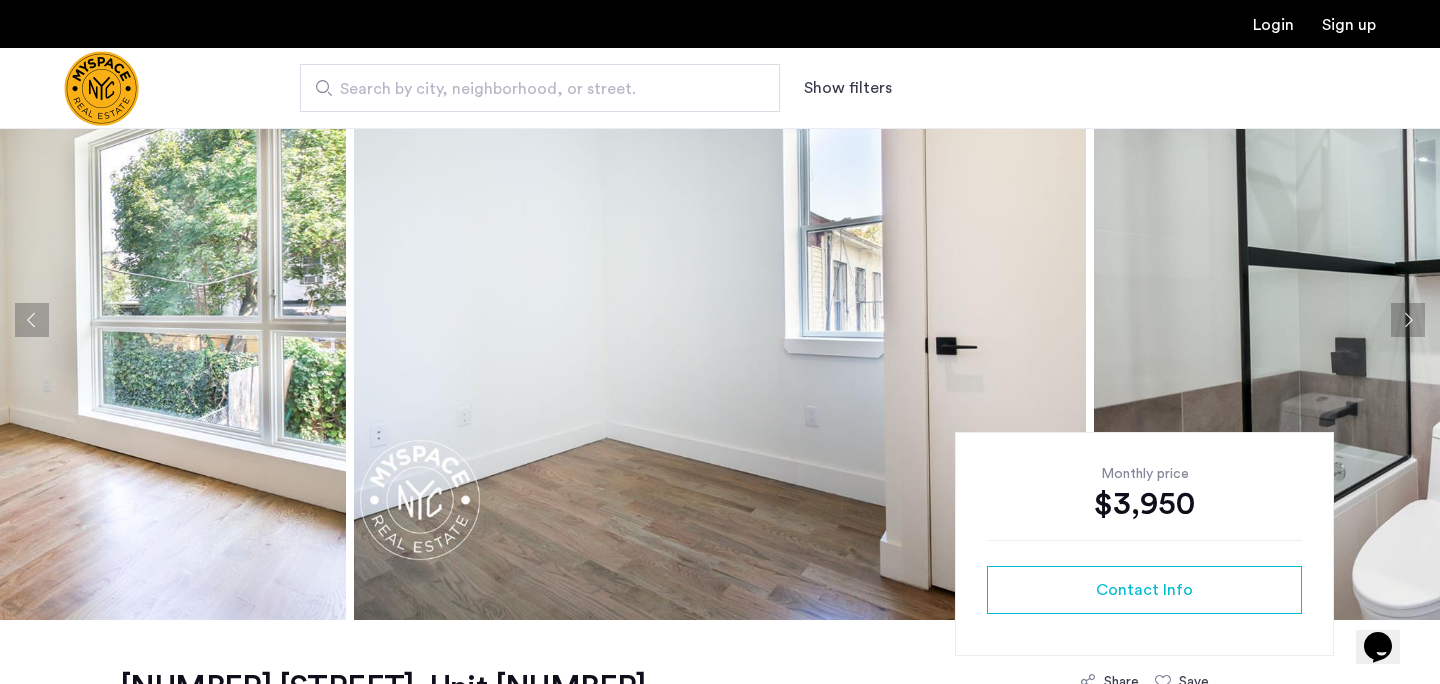 click 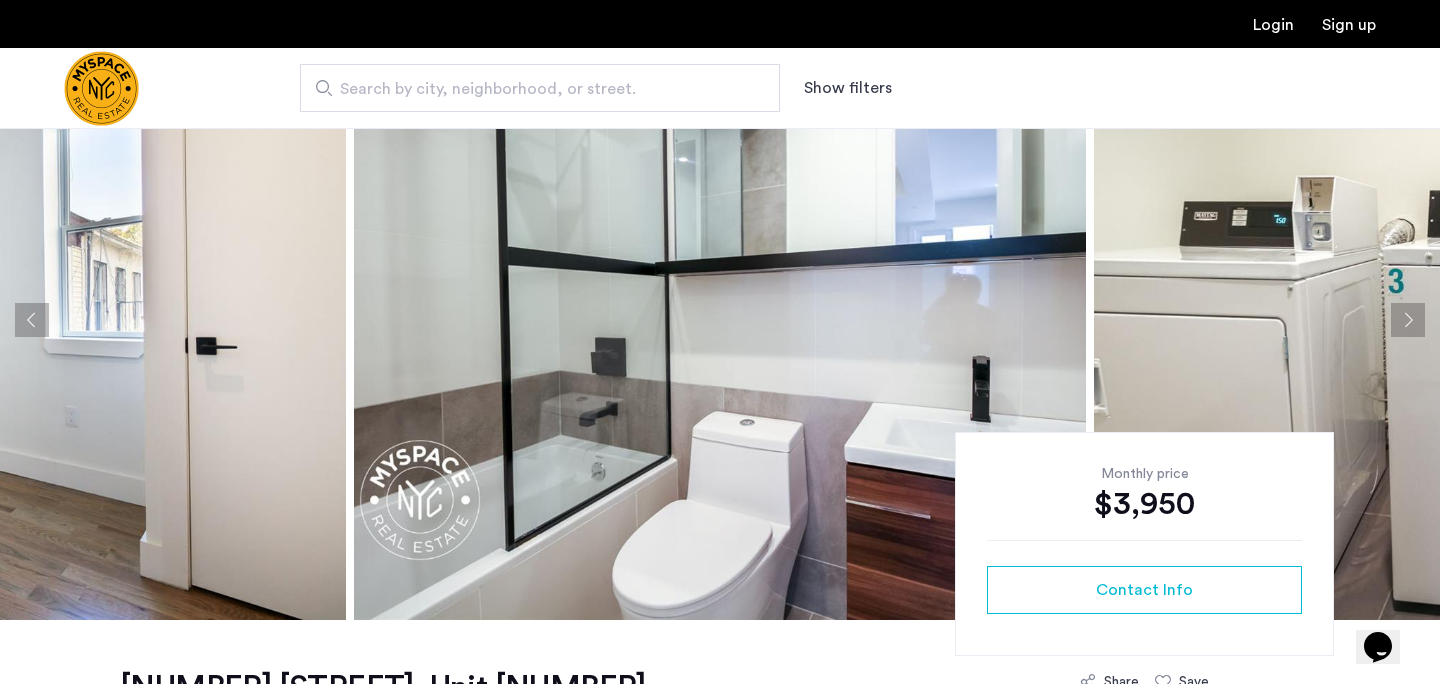click 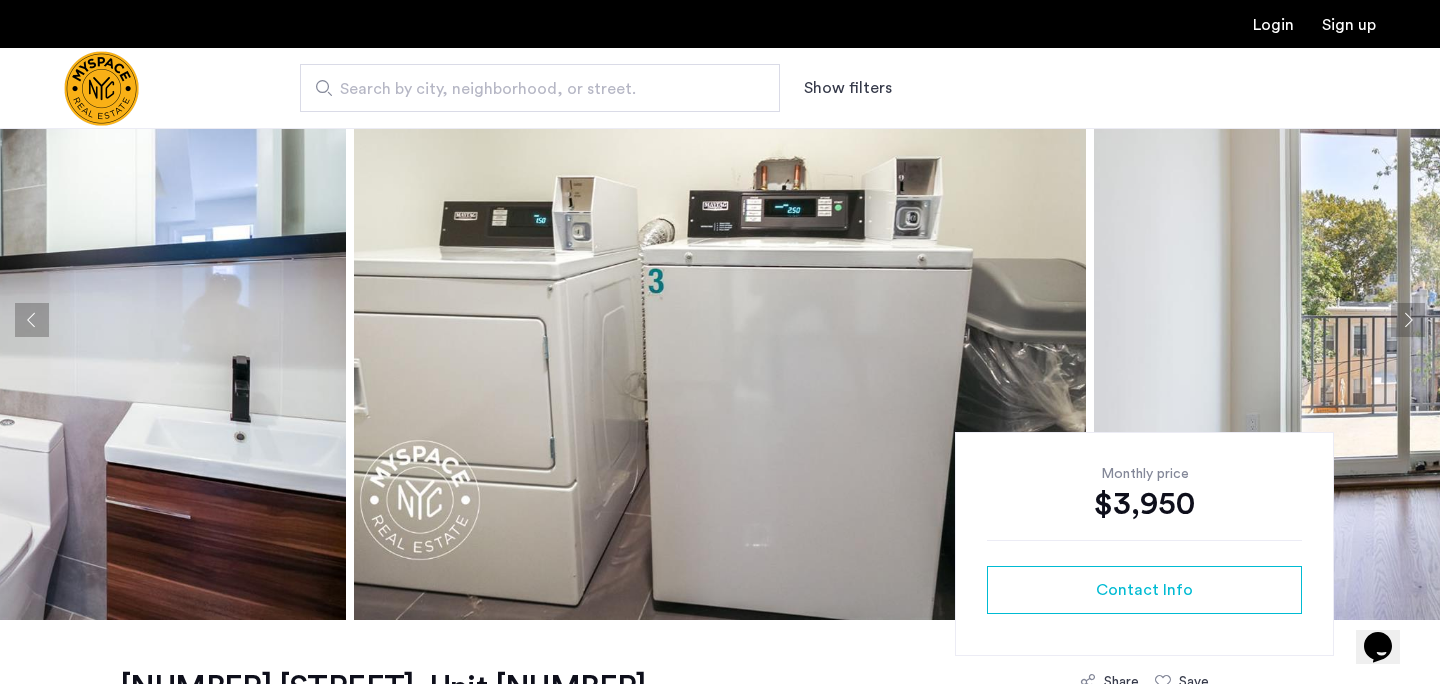 click 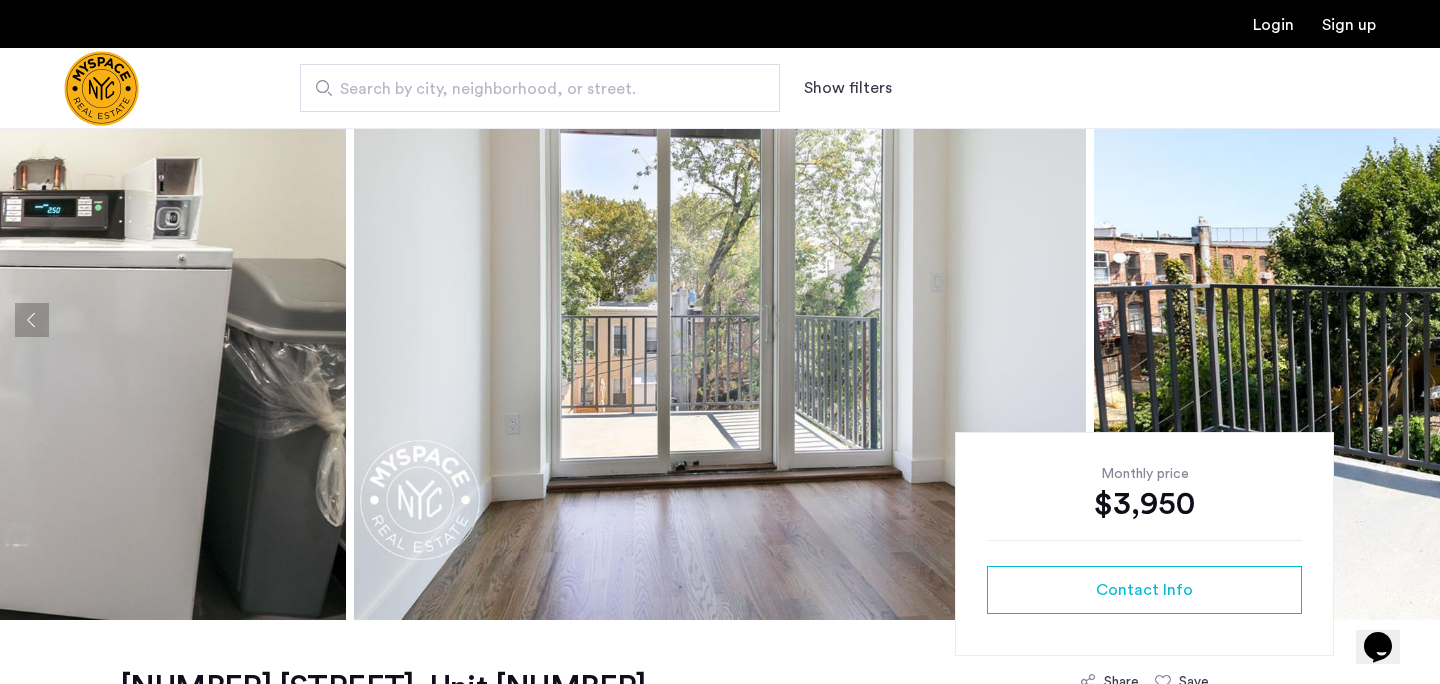 click 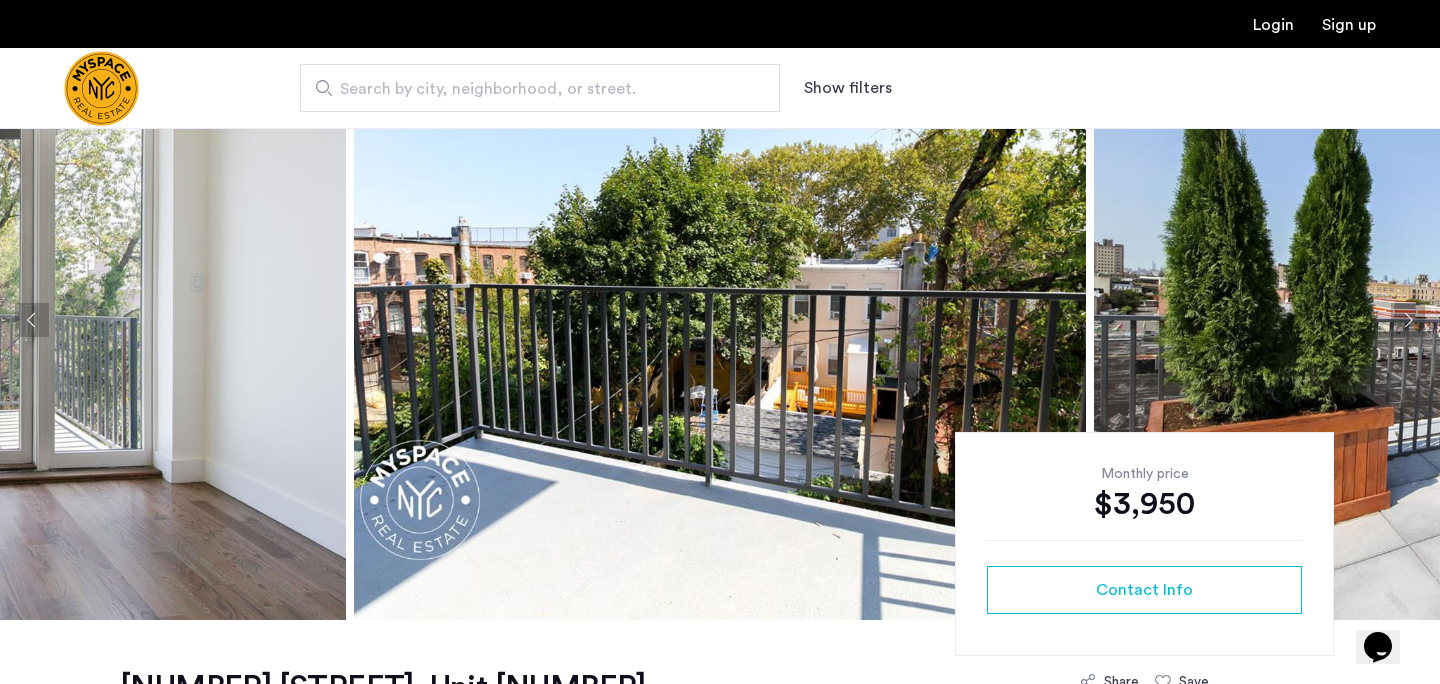 click 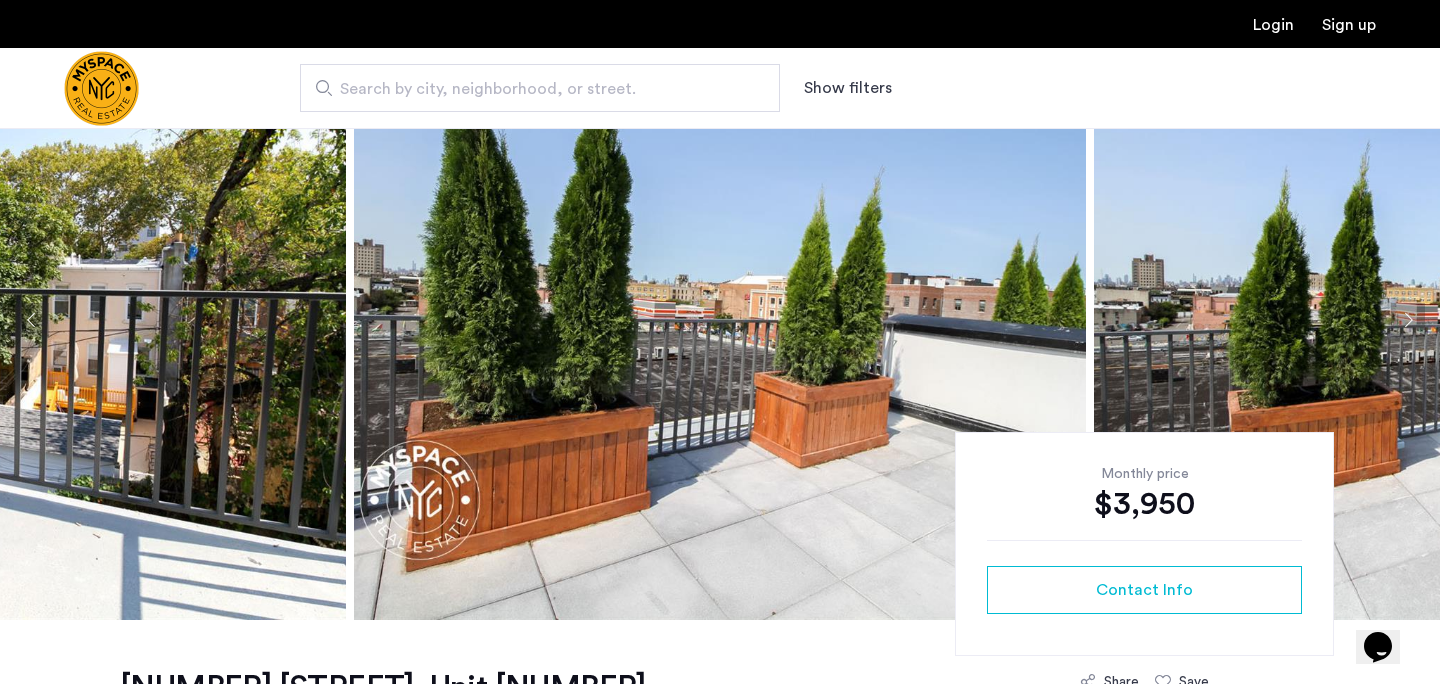 click 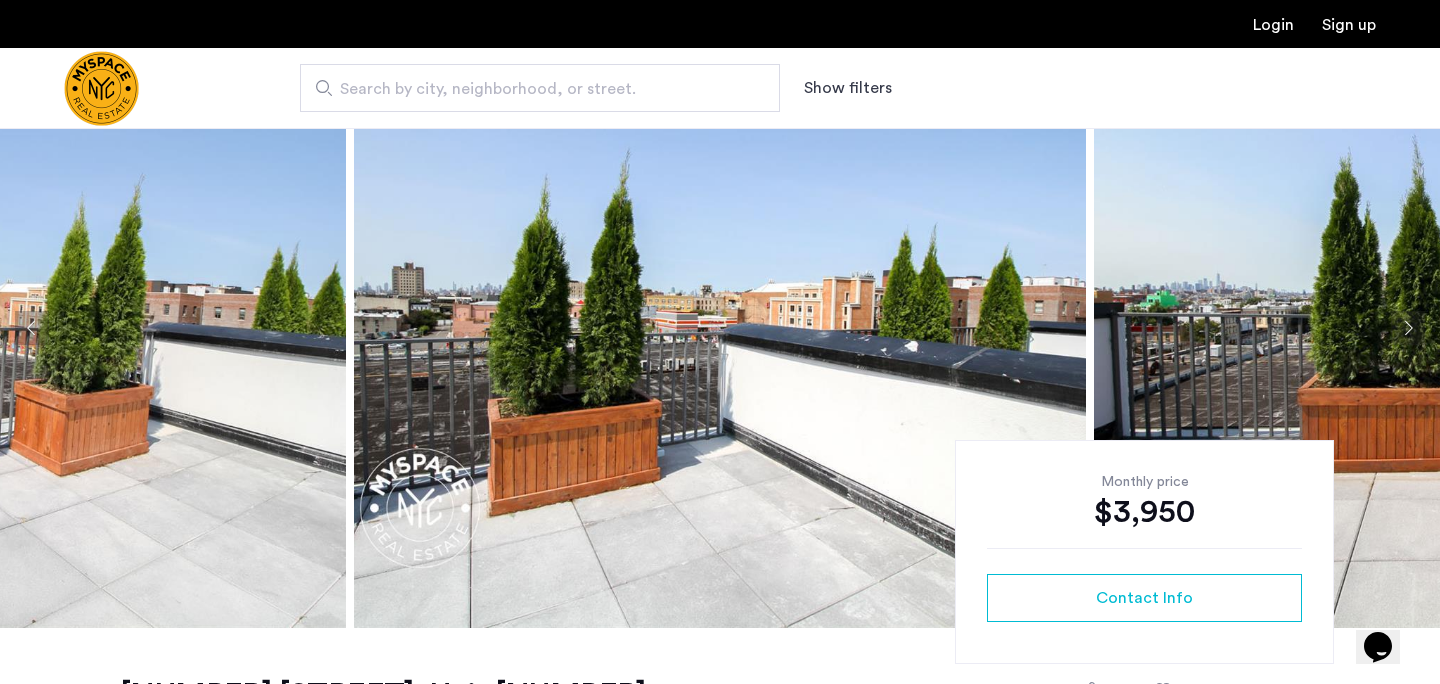 scroll, scrollTop: 97, scrollLeft: 0, axis: vertical 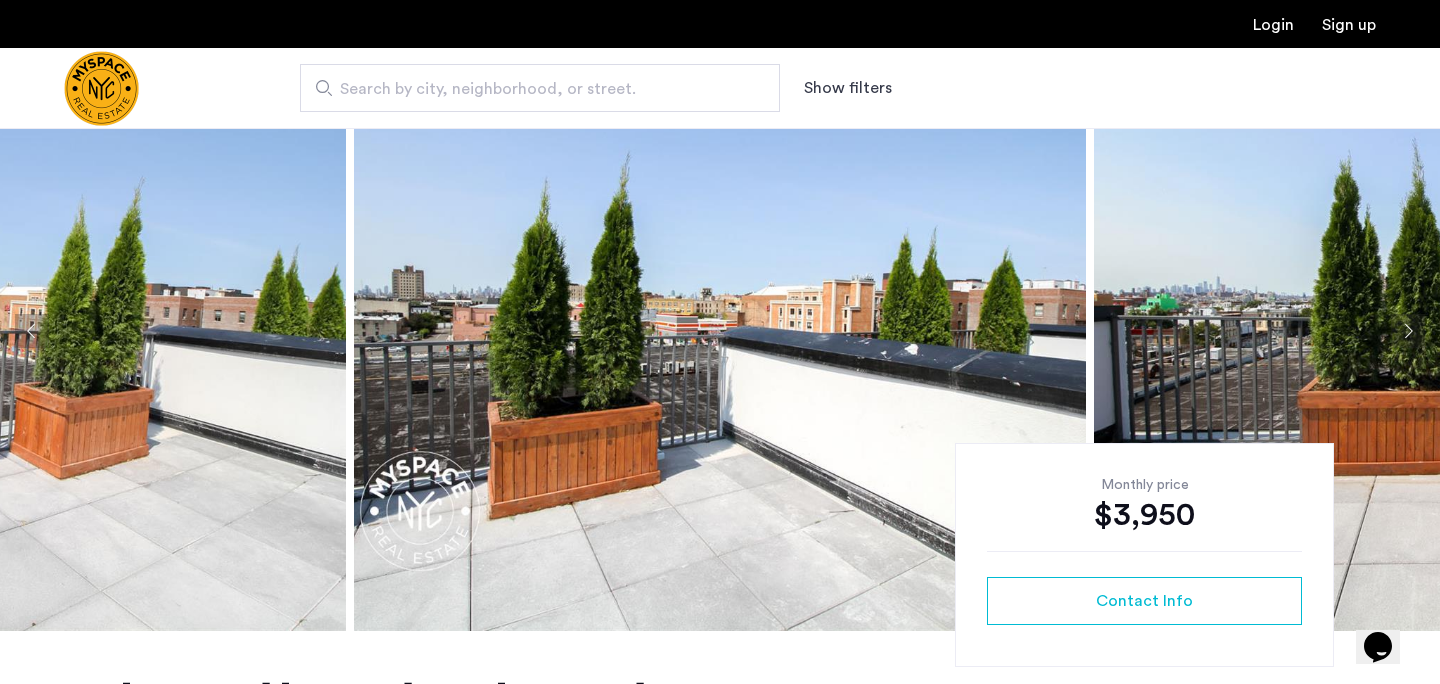 click 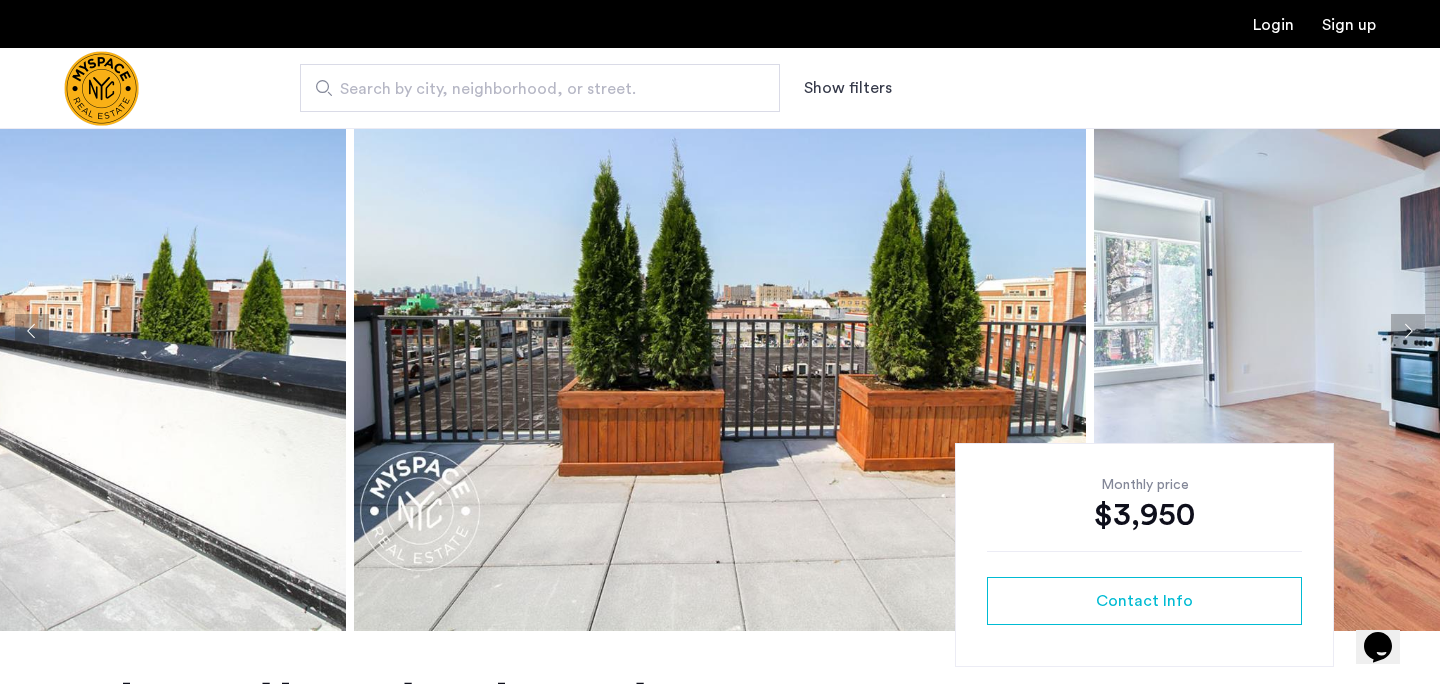 click 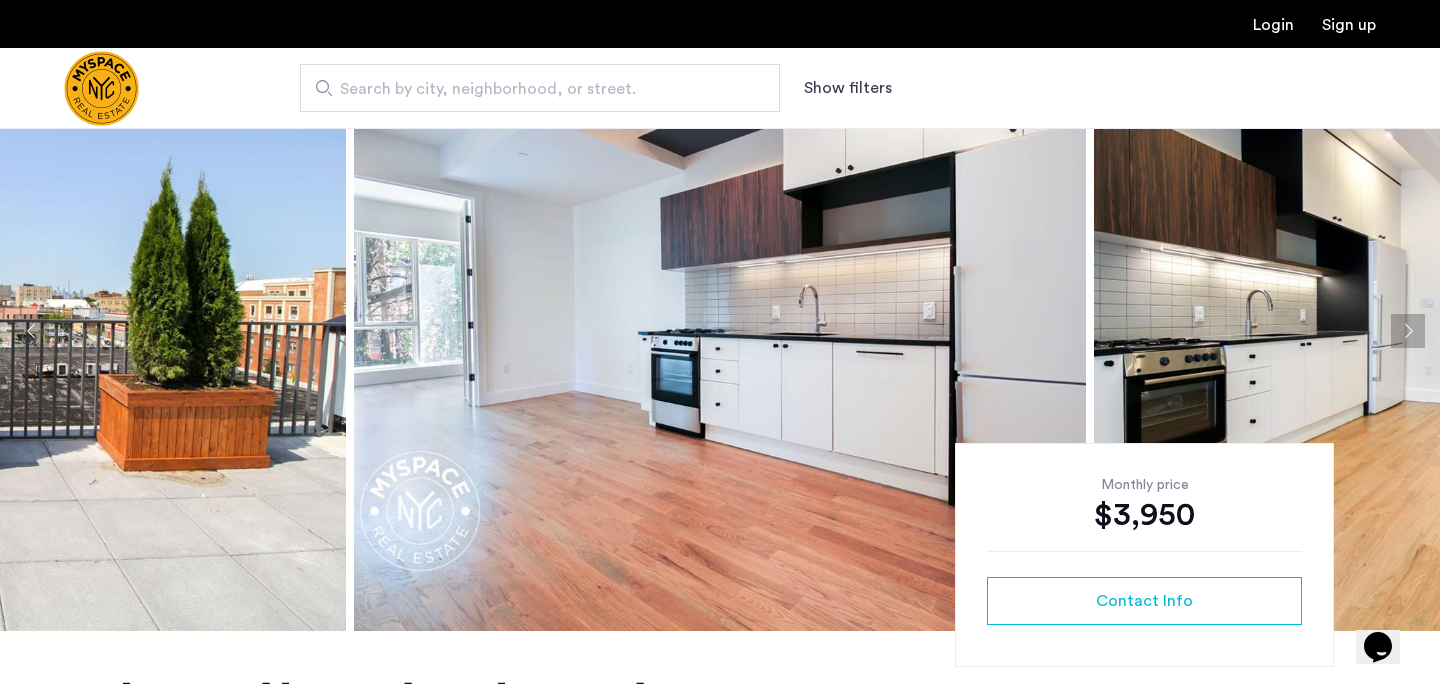 click 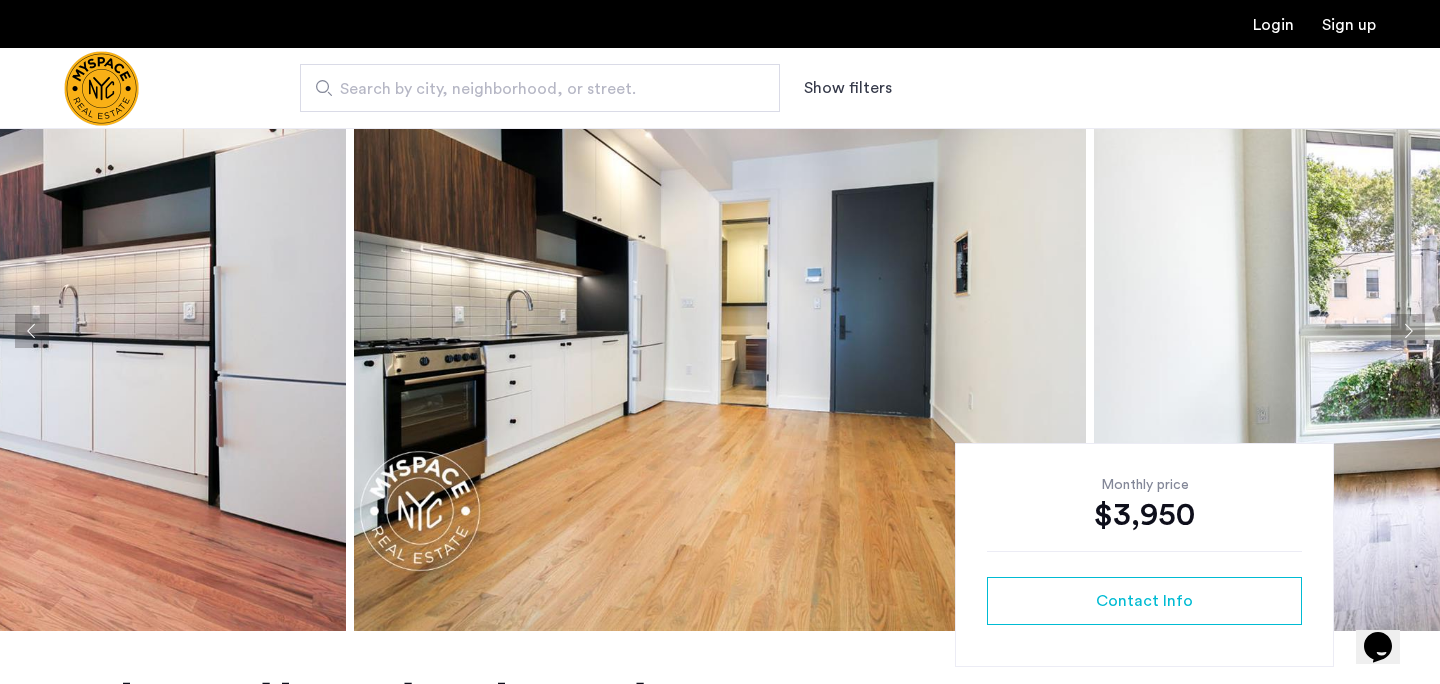 click 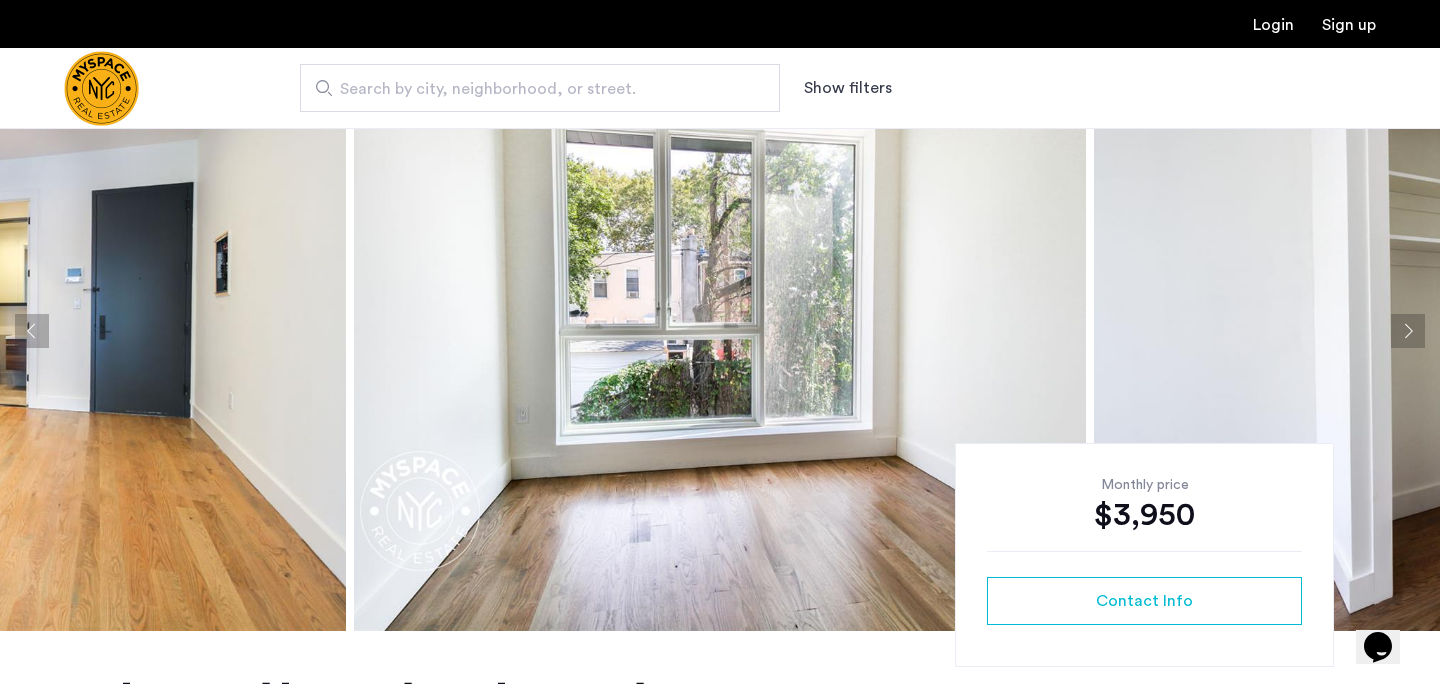 click 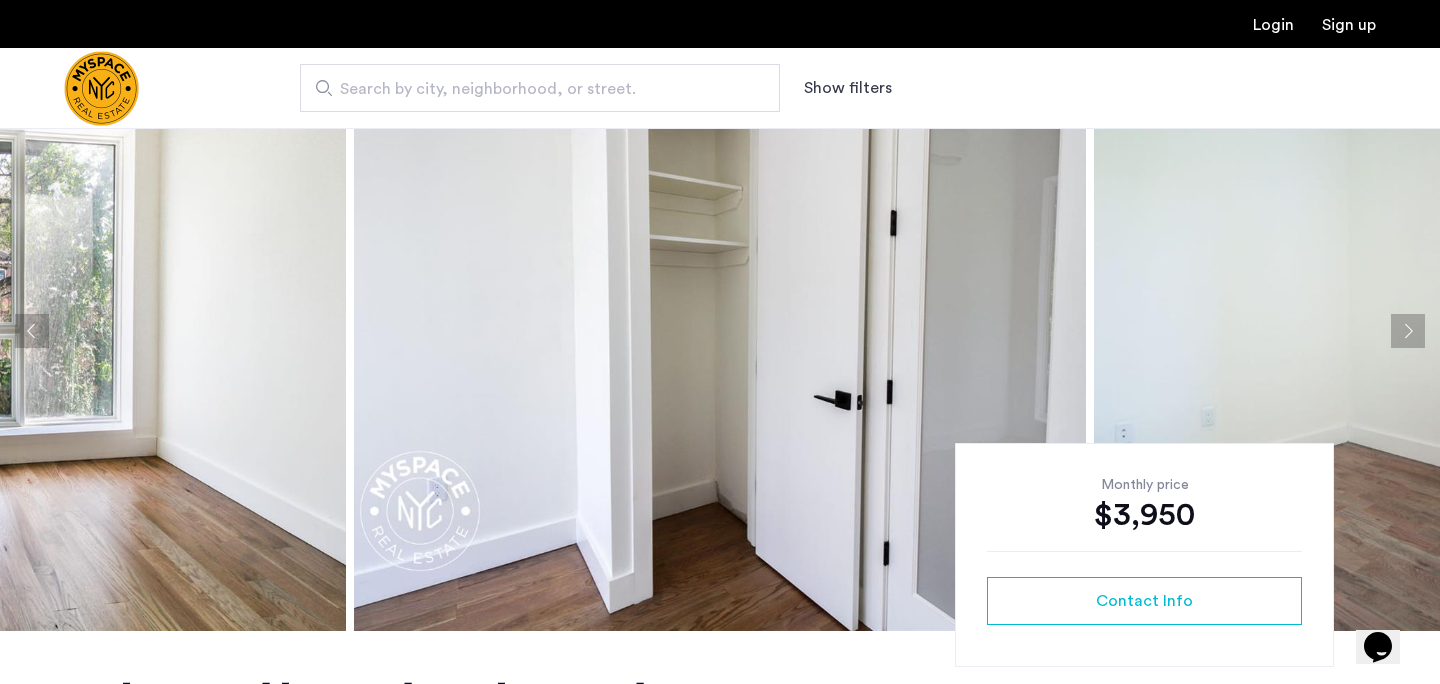 click 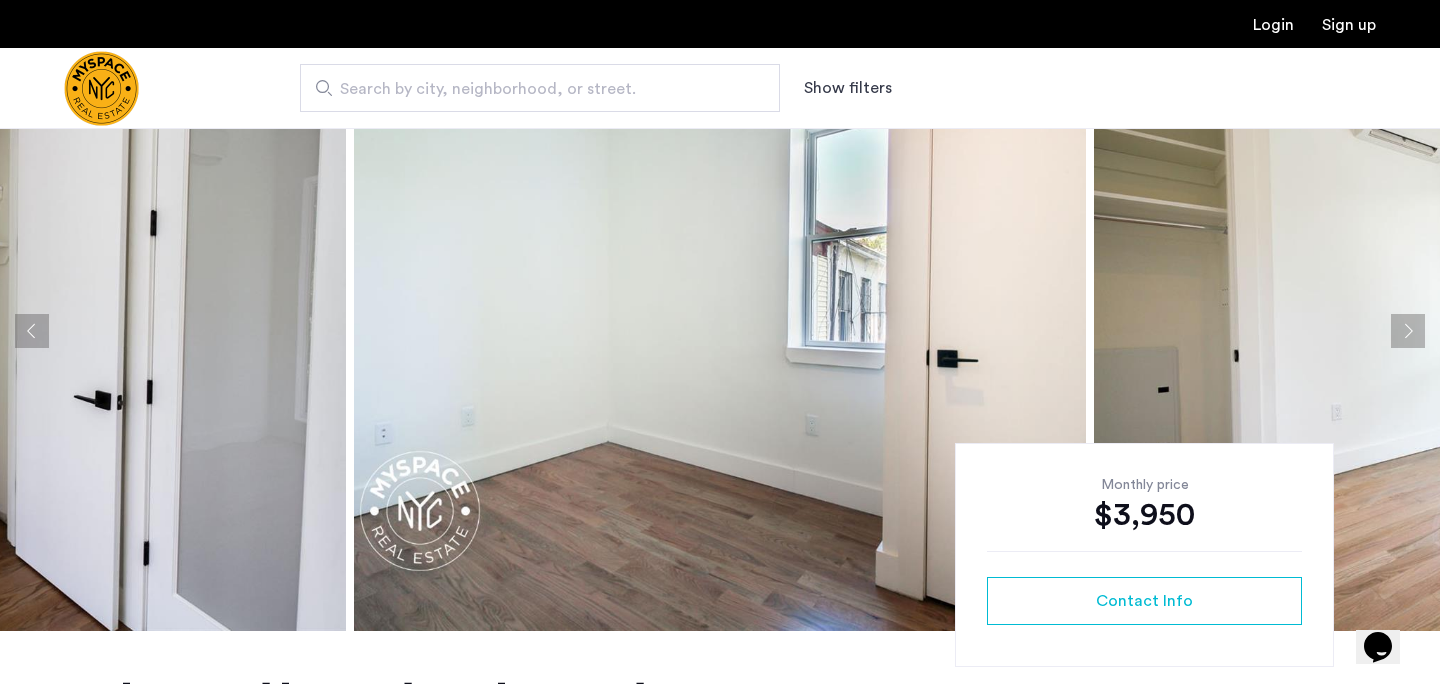 click 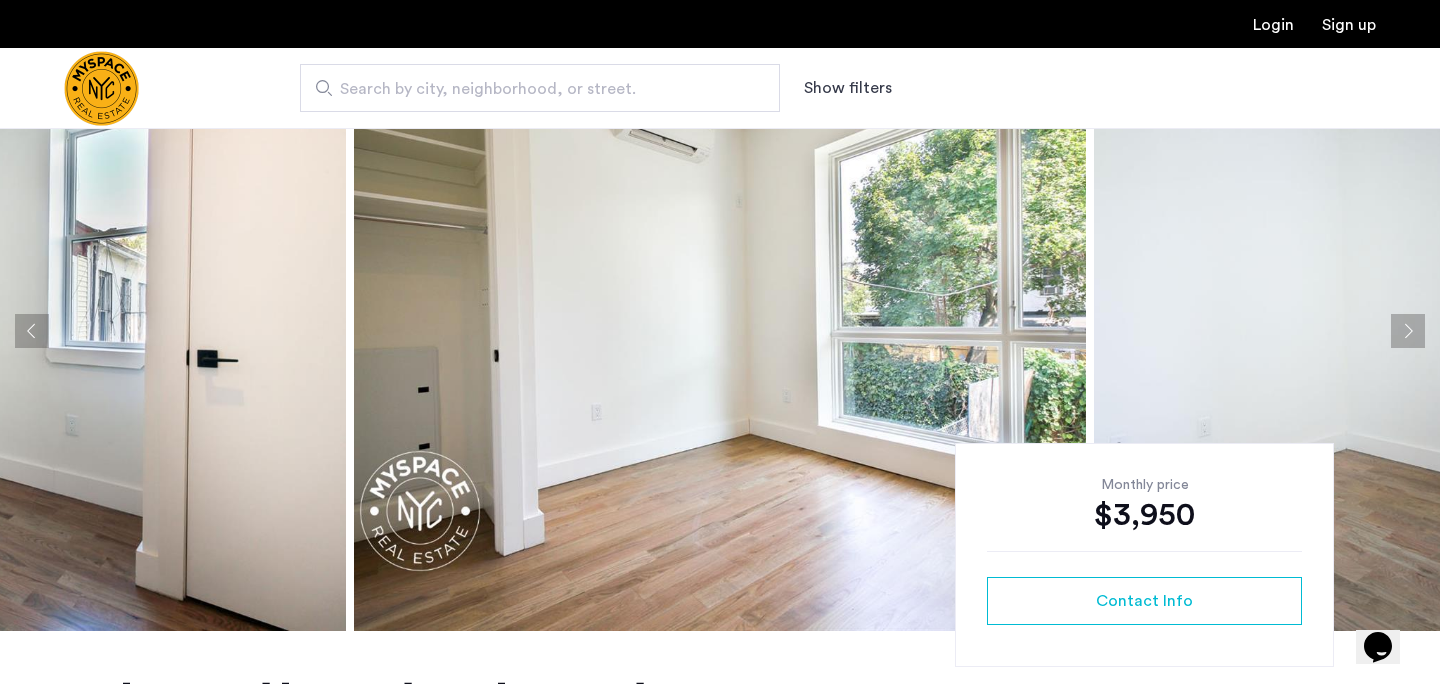 click 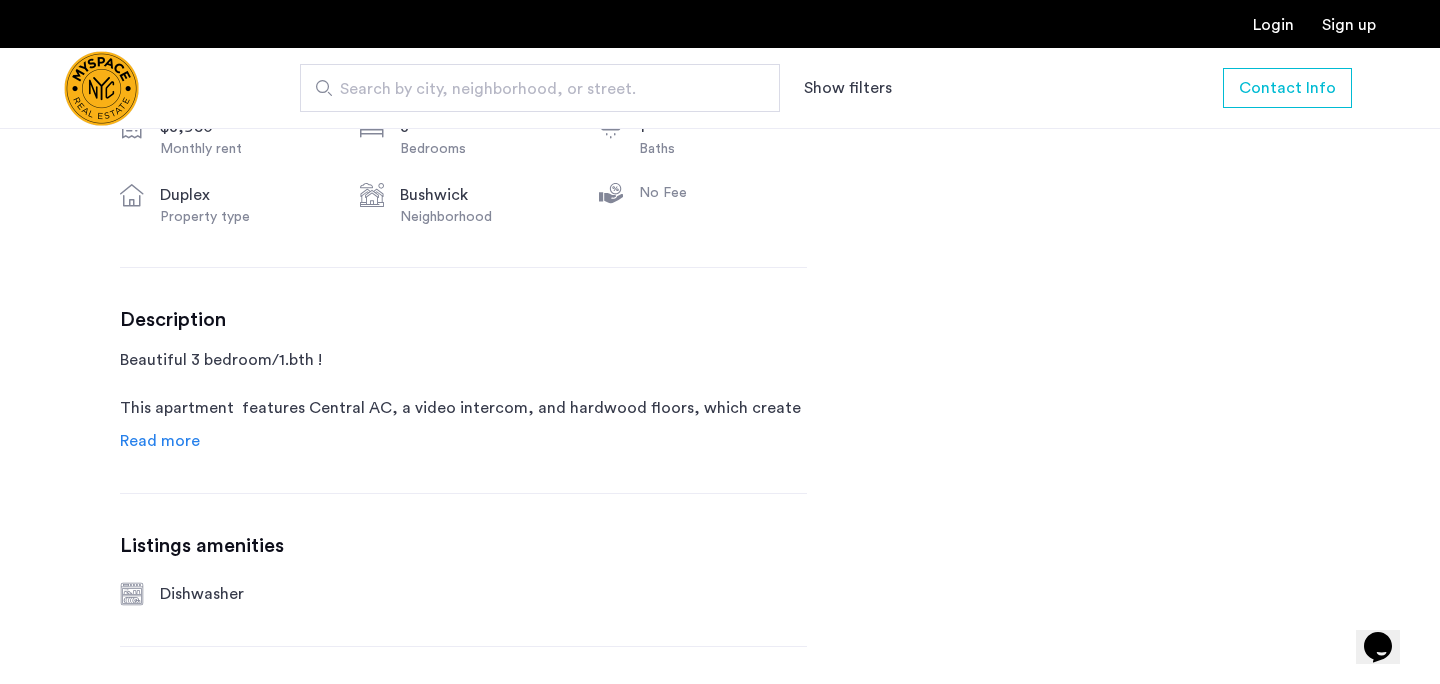 scroll, scrollTop: 782, scrollLeft: 0, axis: vertical 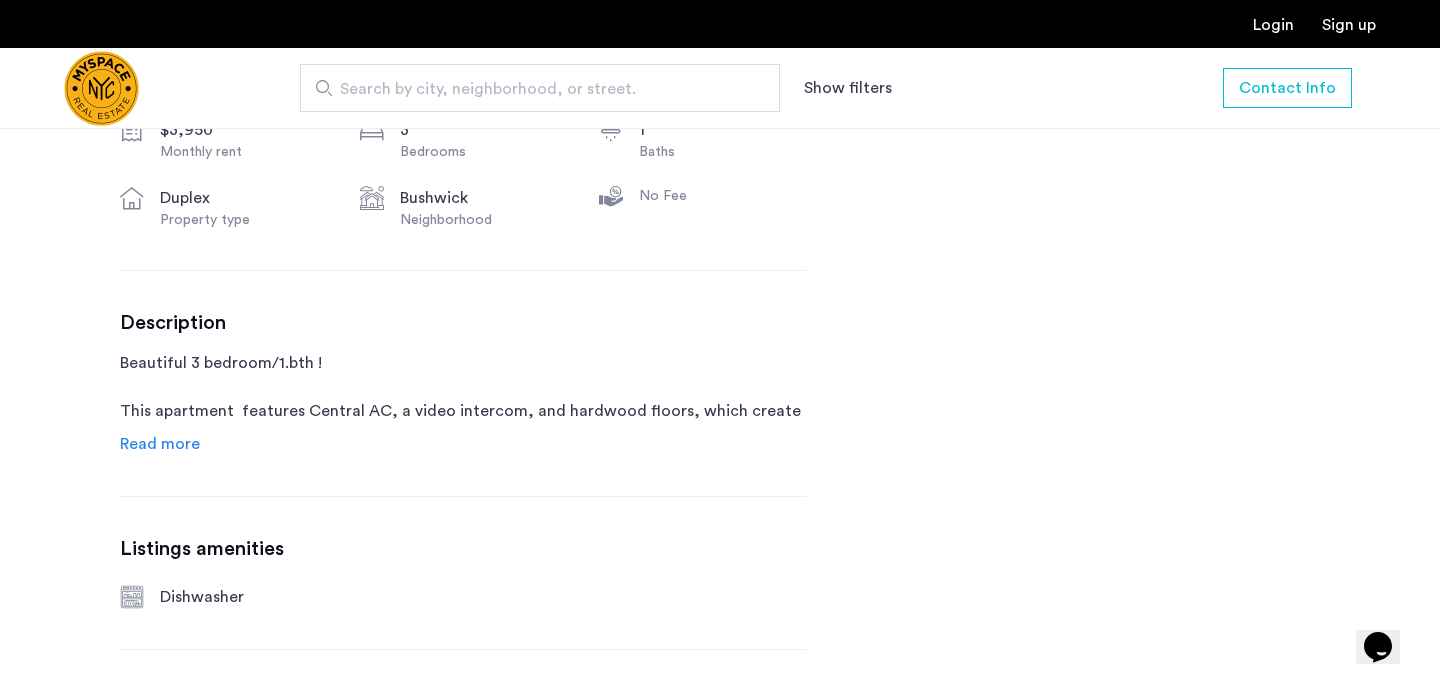 click on "Read more" 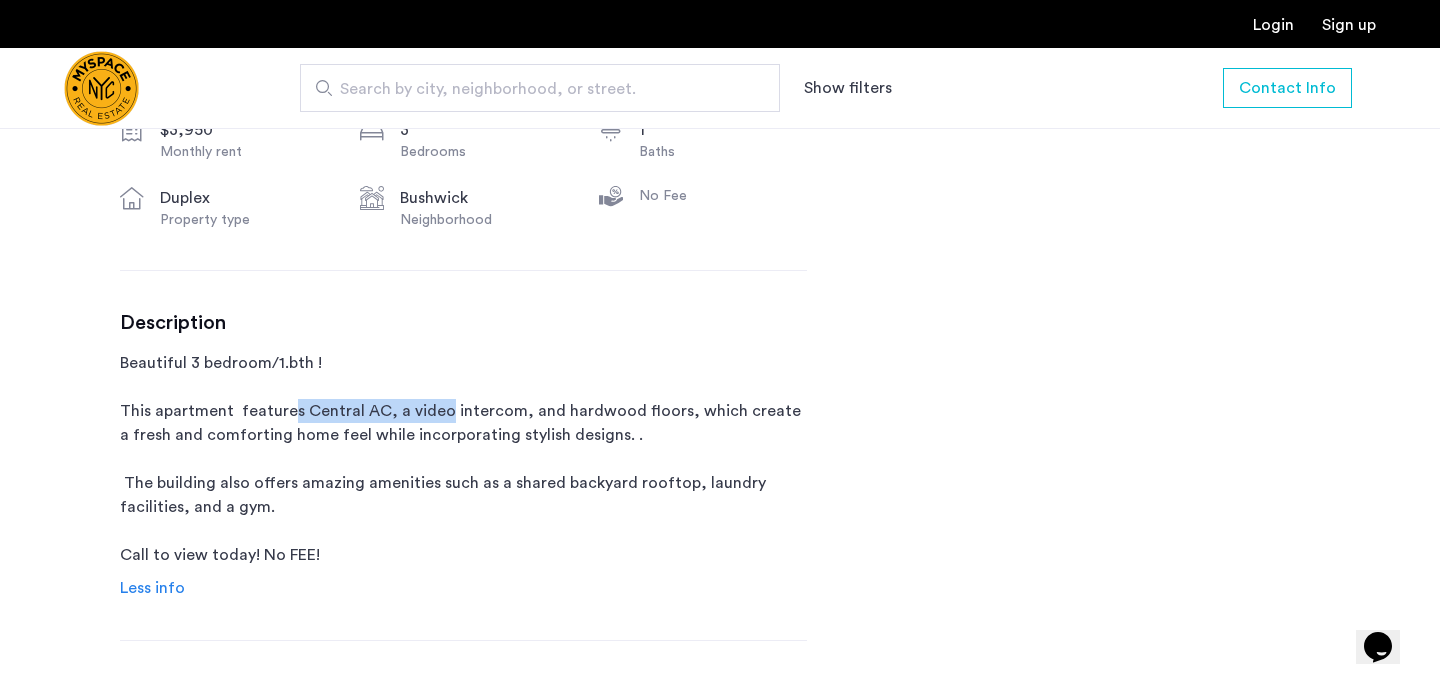drag, startPoint x: 291, startPoint y: 402, endPoint x: 441, endPoint y: 402, distance: 150 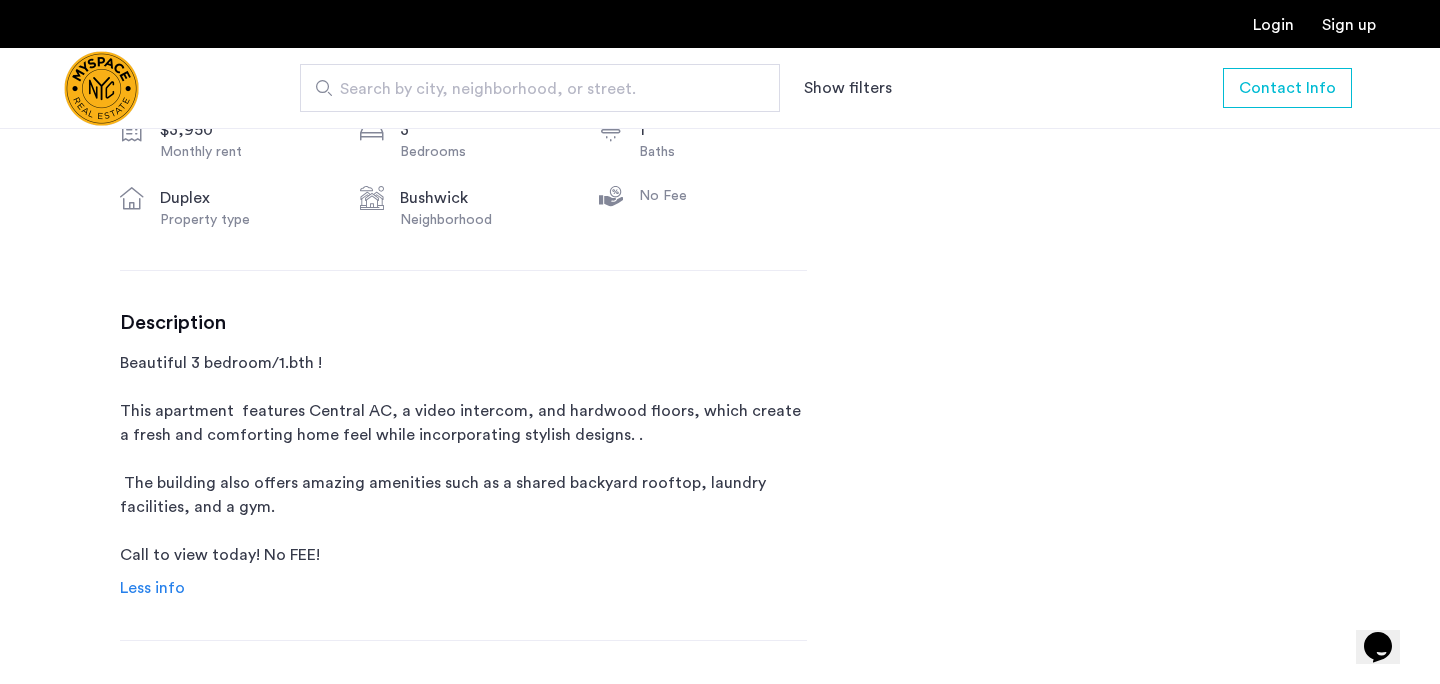 click on "Beautiful 3 bedroom/1.bth !
This apartment  features Central AC, a video intercom, and hardwood floors, which create a fresh and comforting home feel while incorporating stylish designs. .
The building also offers amazing amenities such as a shared backyard rooftop, laundry facilities, and a gym.
Call to view today! No FEE!" 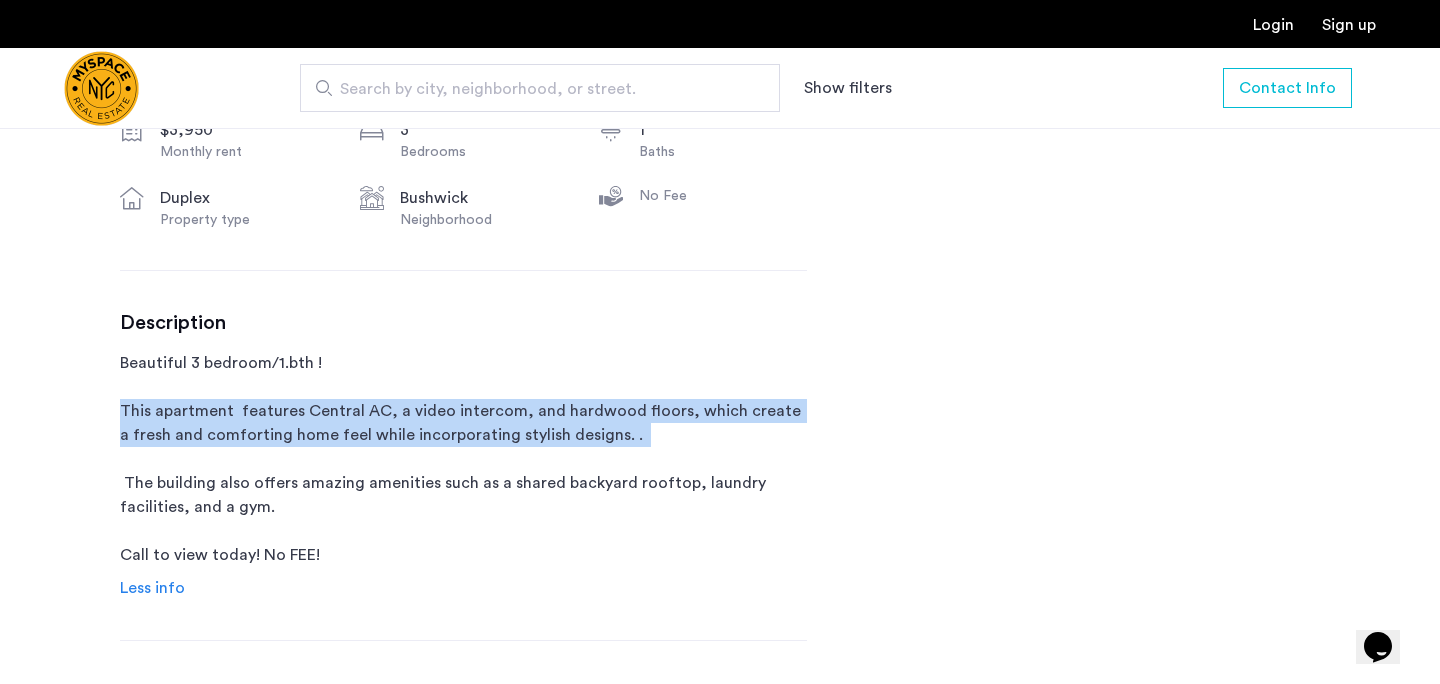 click on "Beautiful 3 bedroom/1.bth !
This apartment  features Central AC, a video intercom, and hardwood floors, which create a fresh and comforting home feel while incorporating stylish designs. .
The building also offers amazing amenities such as a shared backyard rooftop, laundry facilities, and a gym.
Call to view today! No FEE!" 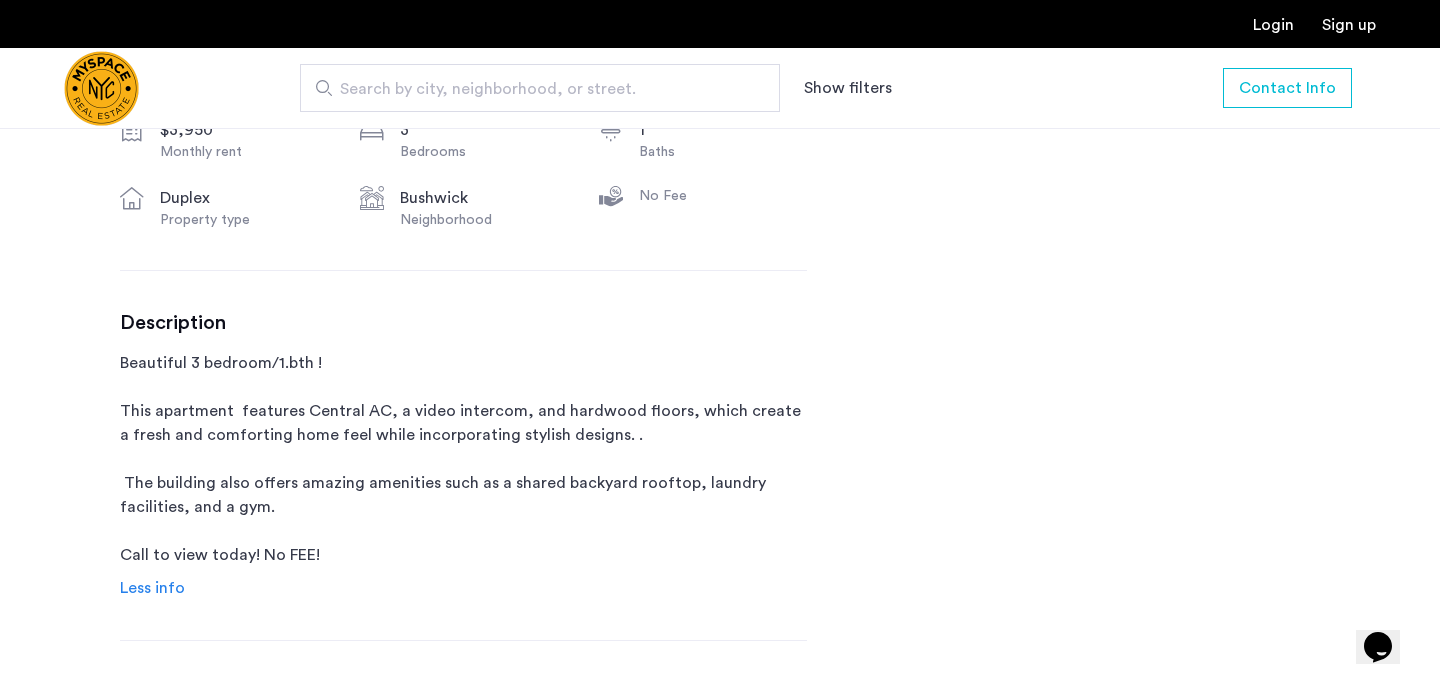 click on "Beautiful 3 bedroom/1.bth !
This apartment  features Central AC, a video intercom, and hardwood floors, which create a fresh and comforting home feel while incorporating stylish designs. .
The building also offers amazing amenities such as a shared backyard rooftop, laundry facilities, and a gym.
Call to view today! No FEE!" 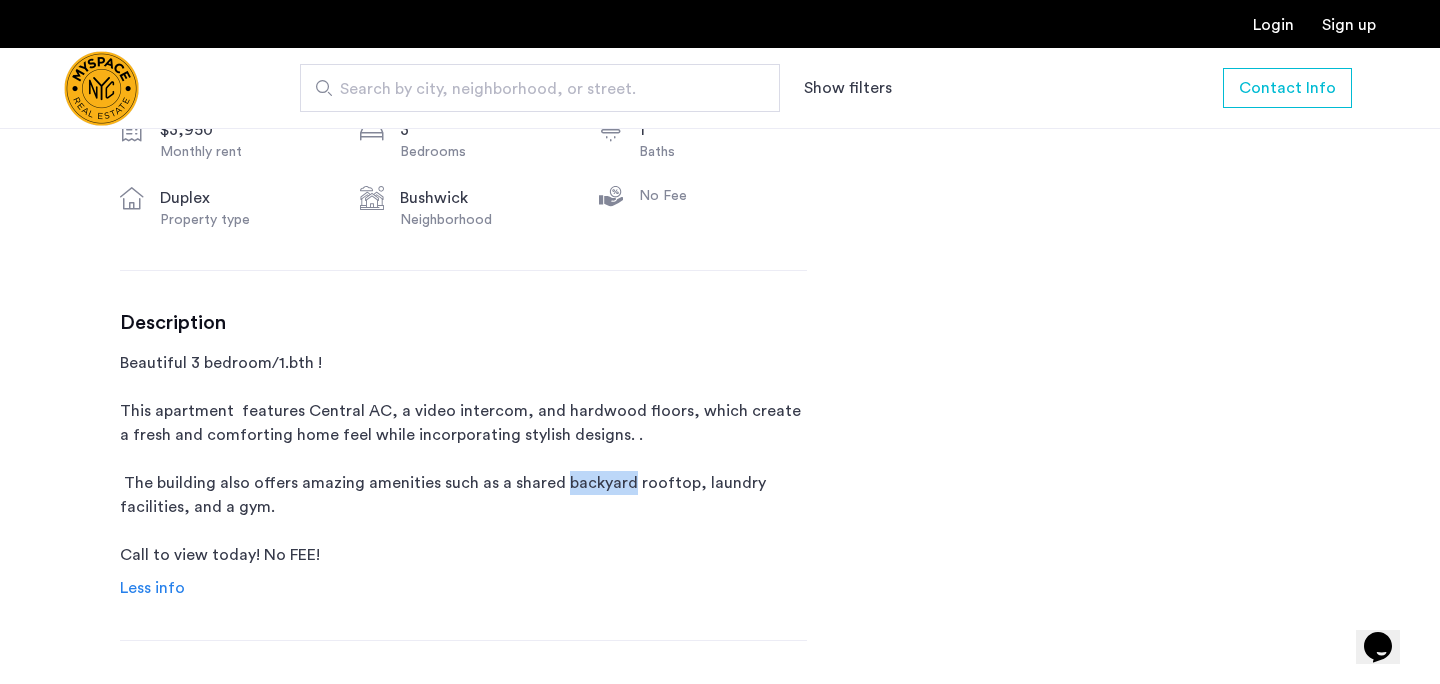 click on "Beautiful 3 bedroom/1.bth !
This apartment  features Central AC, a video intercom, and hardwood floors, which create a fresh and comforting home feel while incorporating stylish designs. .
The building also offers amazing amenities such as a shared backyard rooftop, laundry facilities, and a gym.
Call to view today! No FEE!" 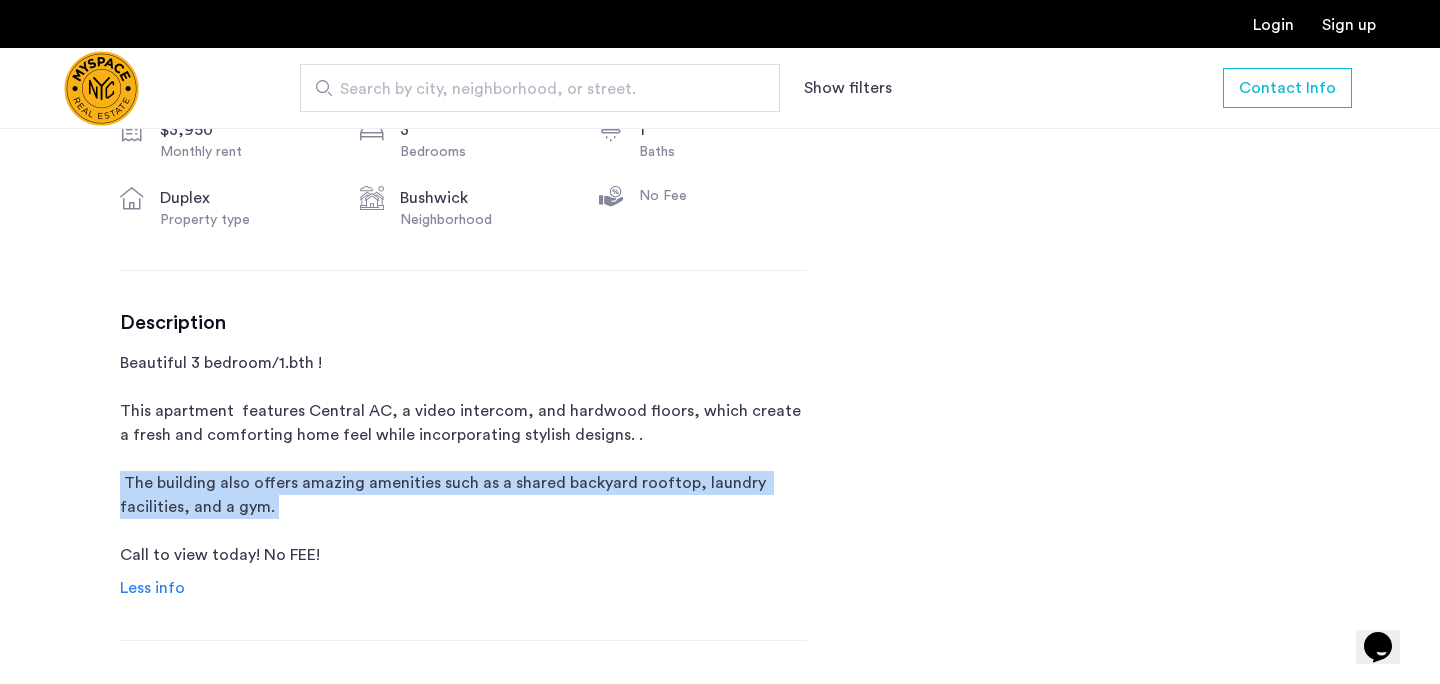 click on "Beautiful 3 bedroom/1.bth !
This apartment  features Central AC, a video intercom, and hardwood floors, which create a fresh and comforting home feel while incorporating stylish designs. .
The building also offers amazing amenities such as a shared backyard rooftop, laundry facilities, and a gym.
Call to view today! No FEE!" 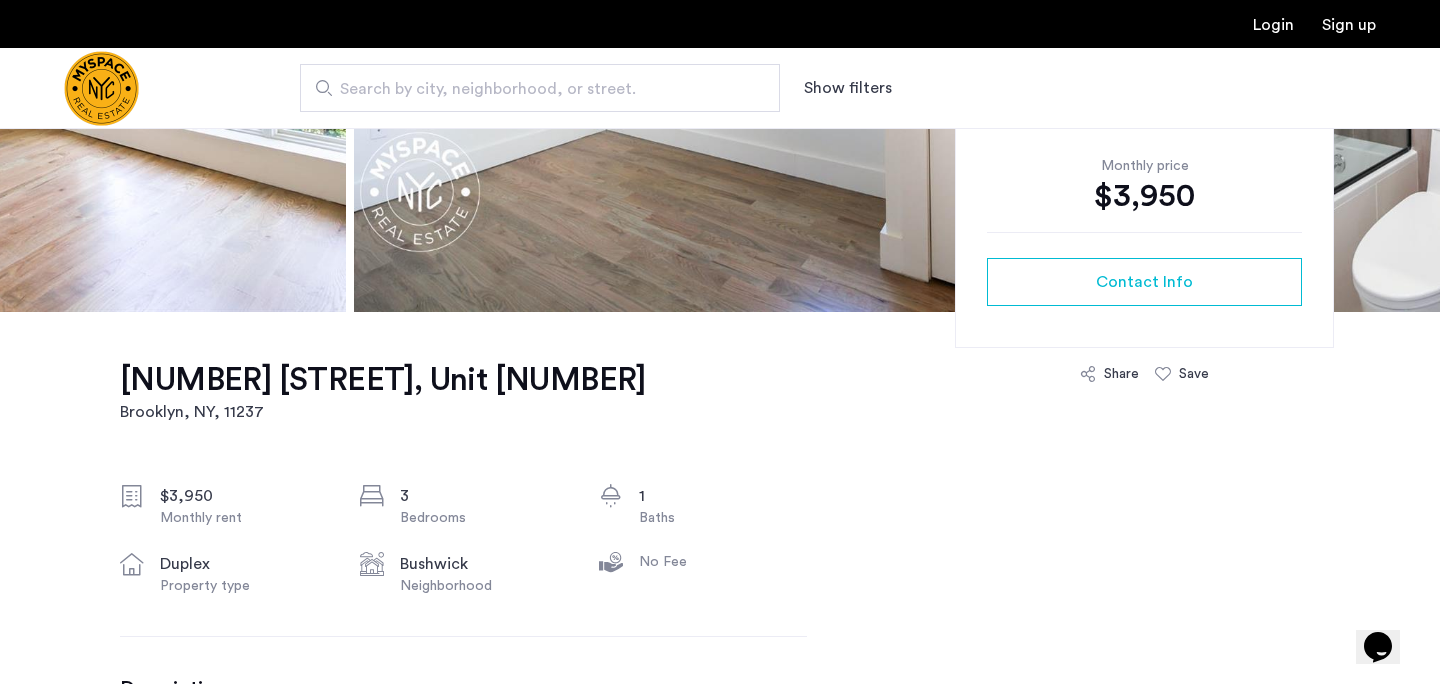 scroll, scrollTop: 424, scrollLeft: 0, axis: vertical 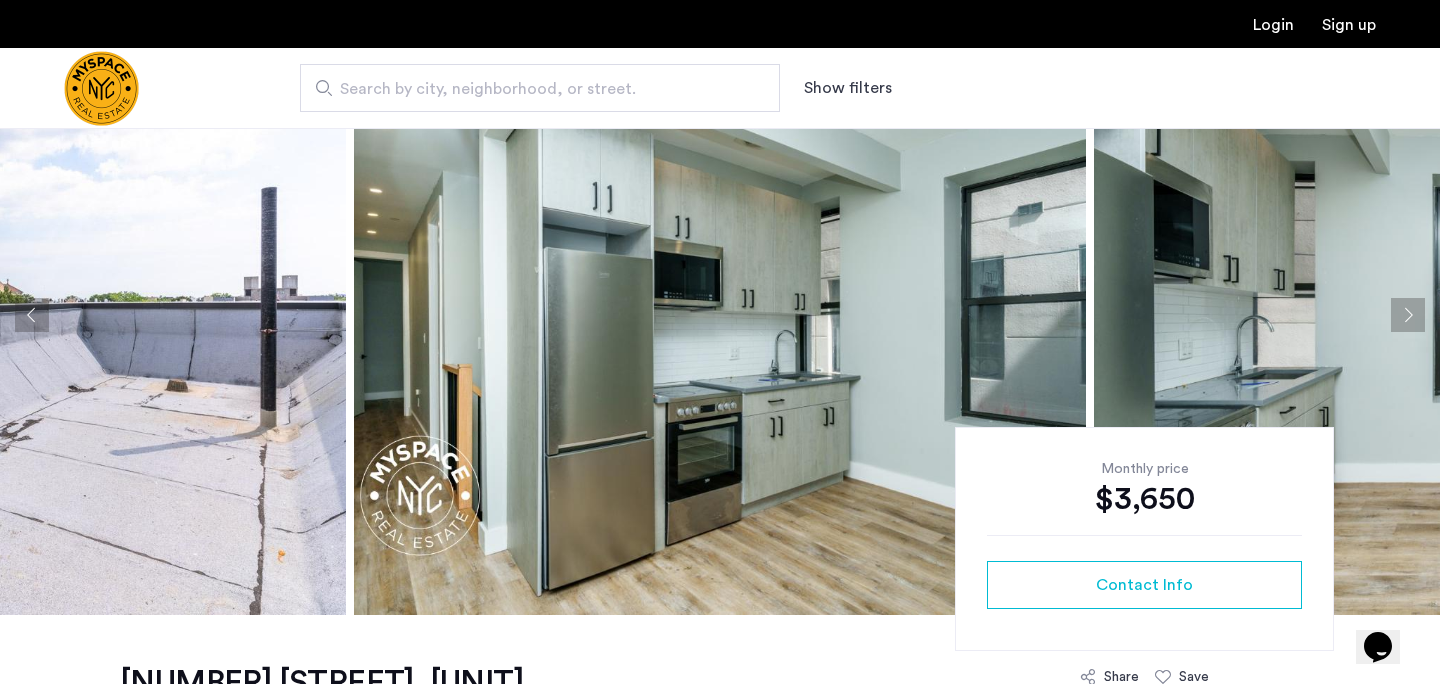 click 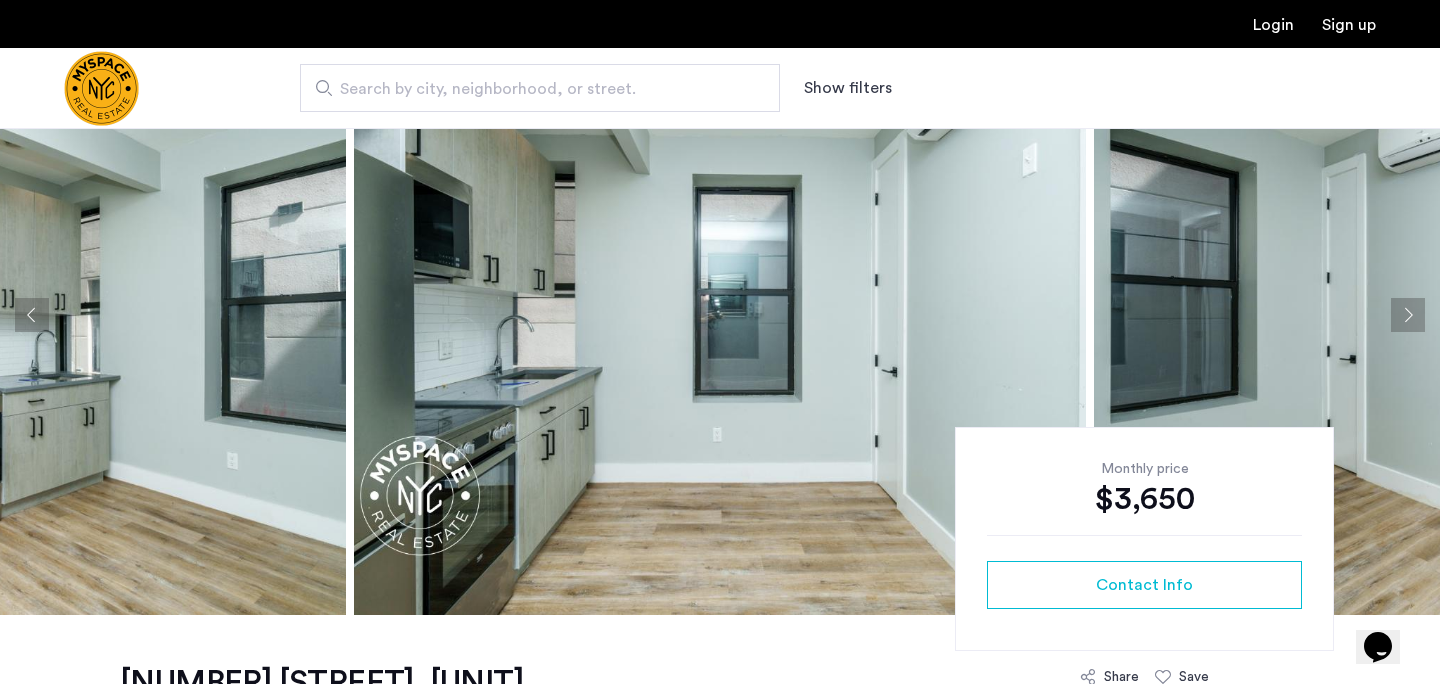click 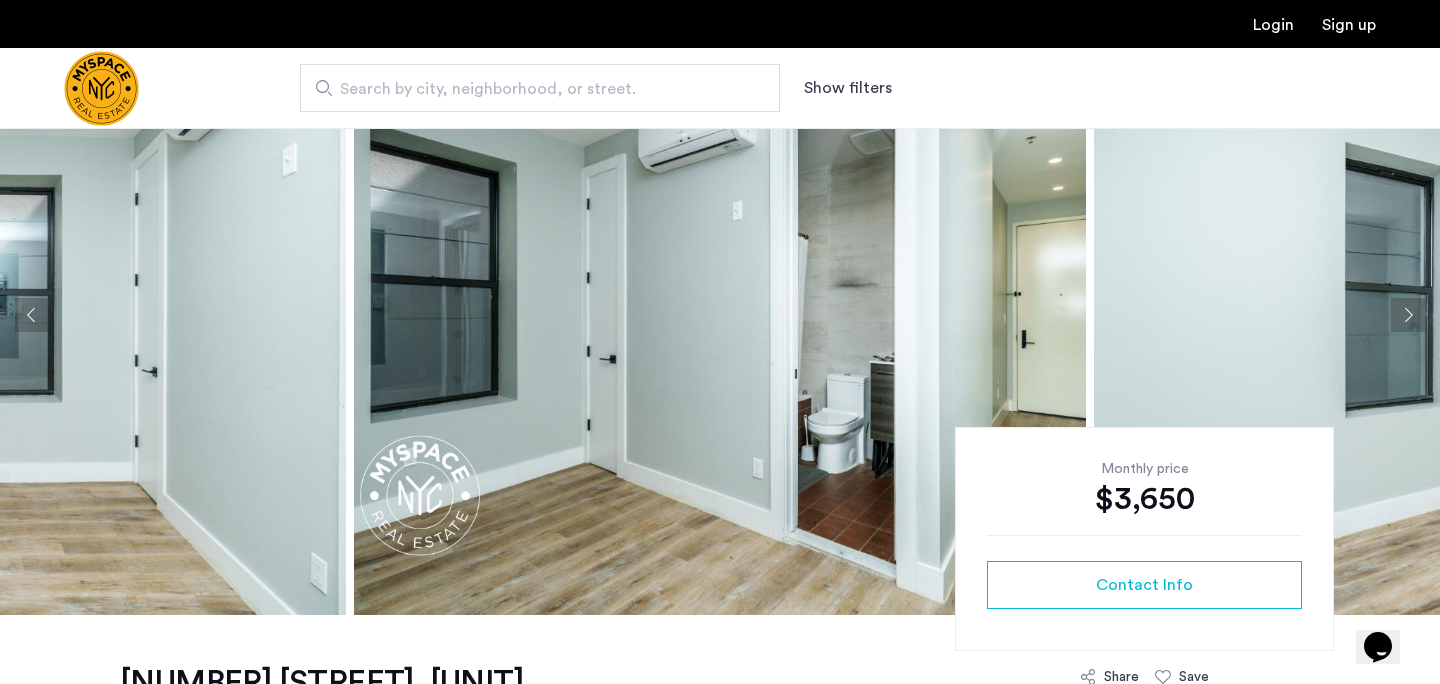 click 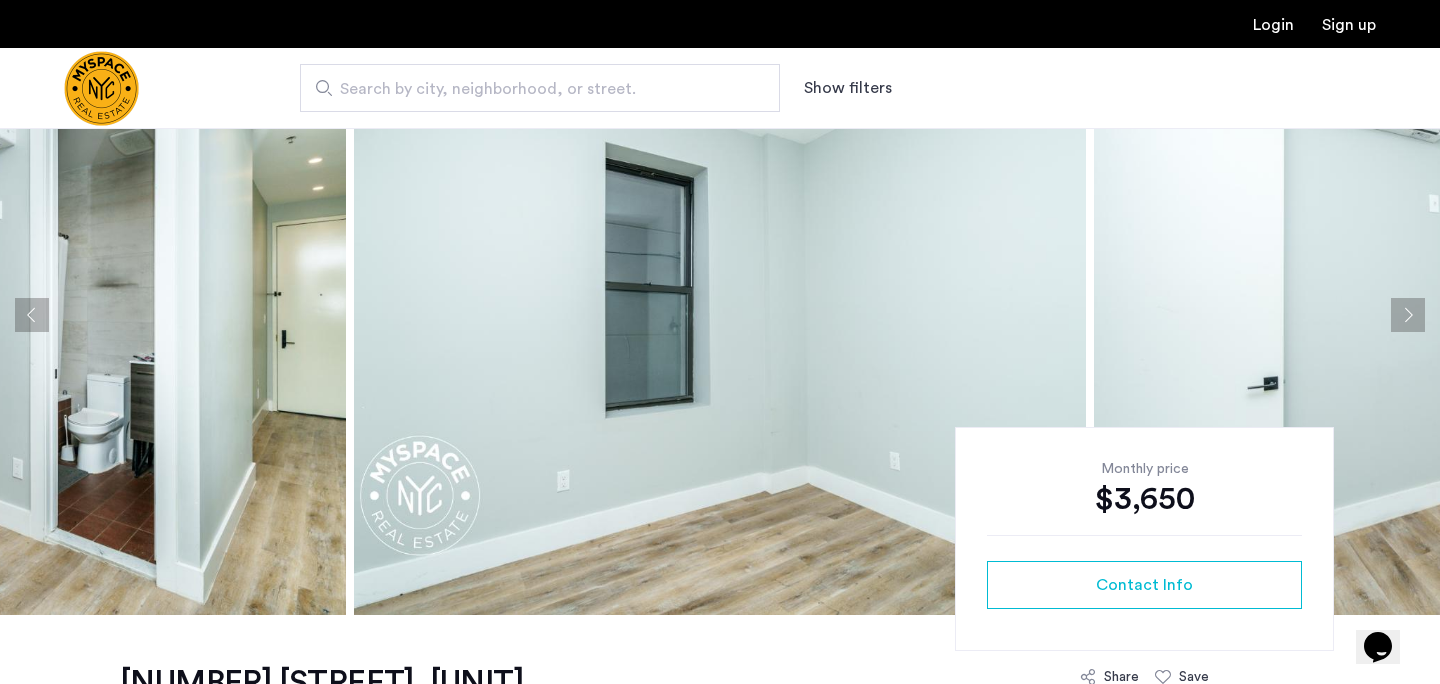 click 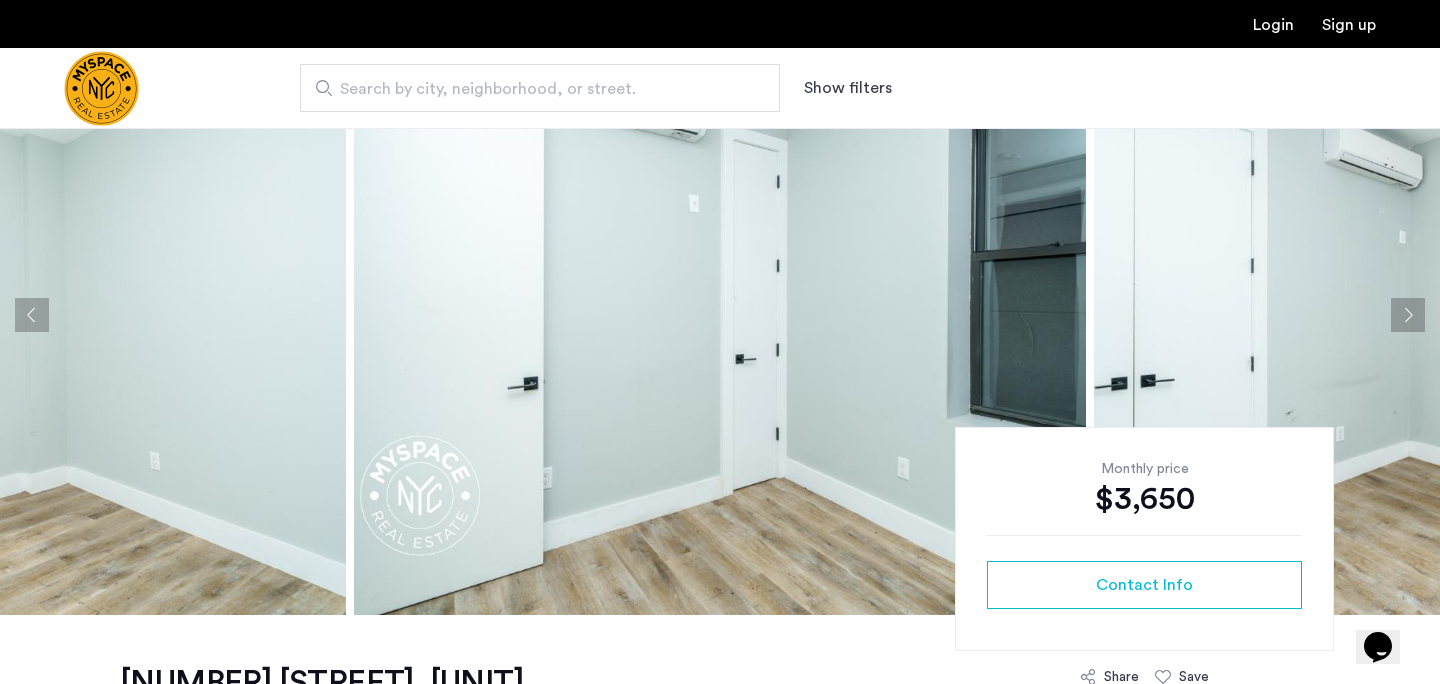 click 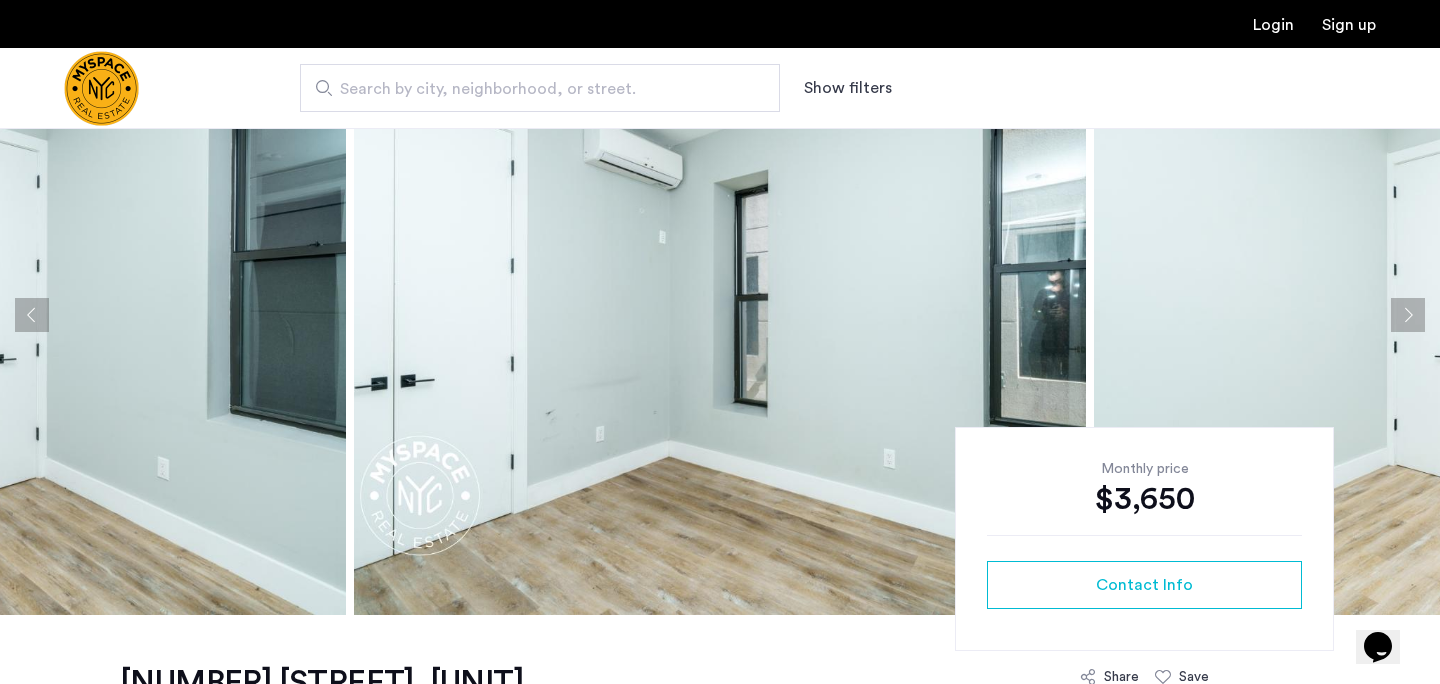 click 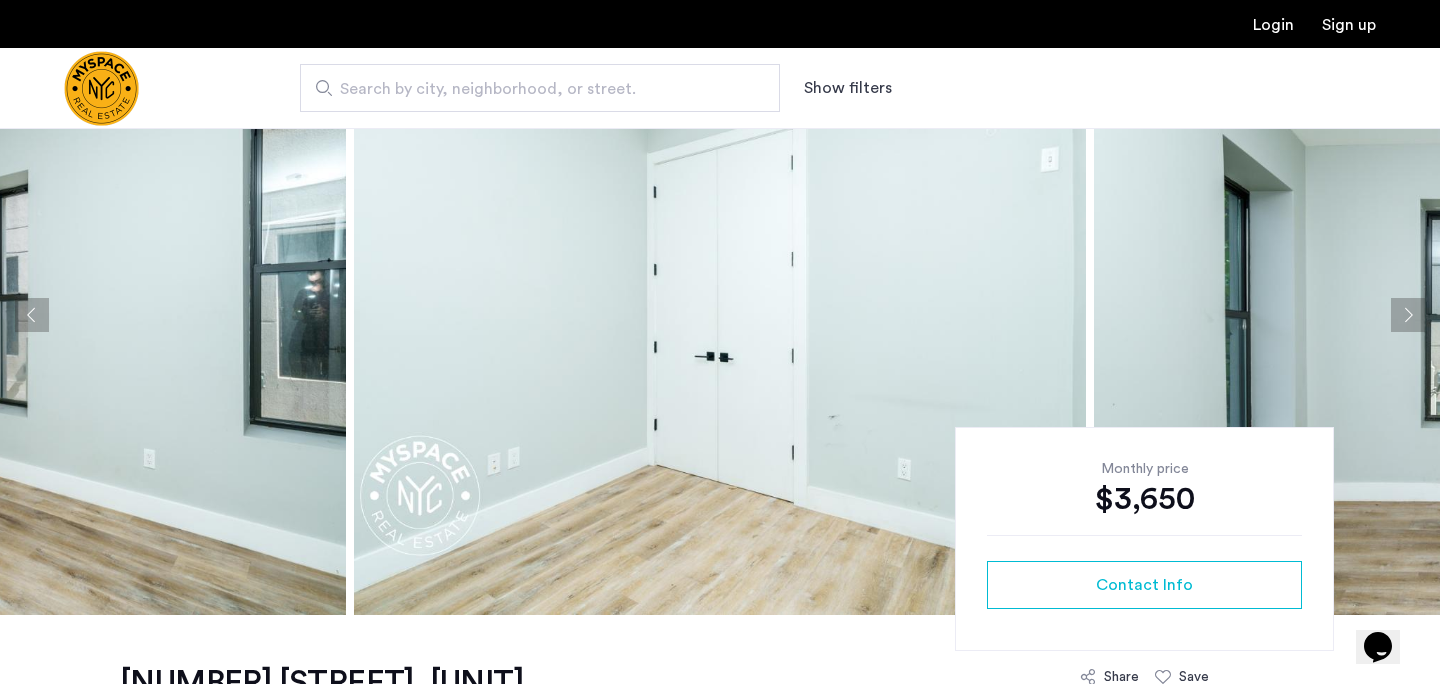 click 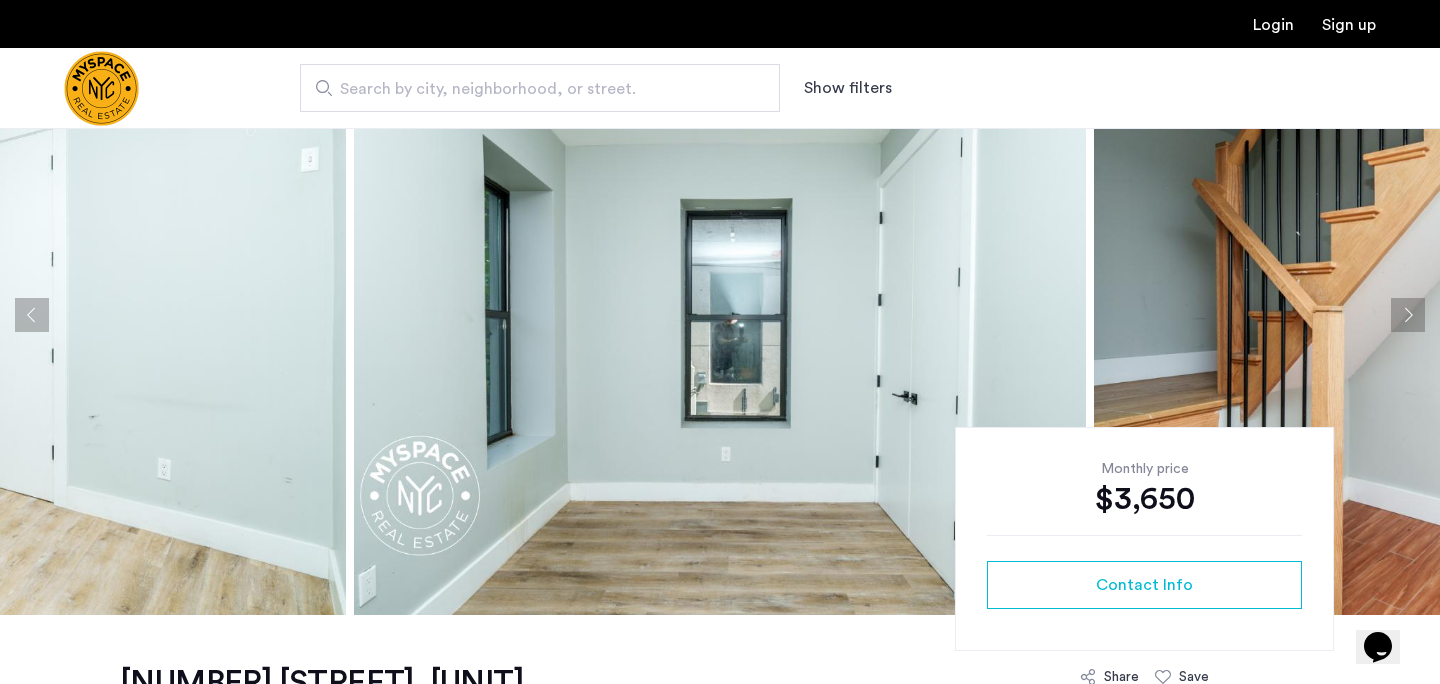click 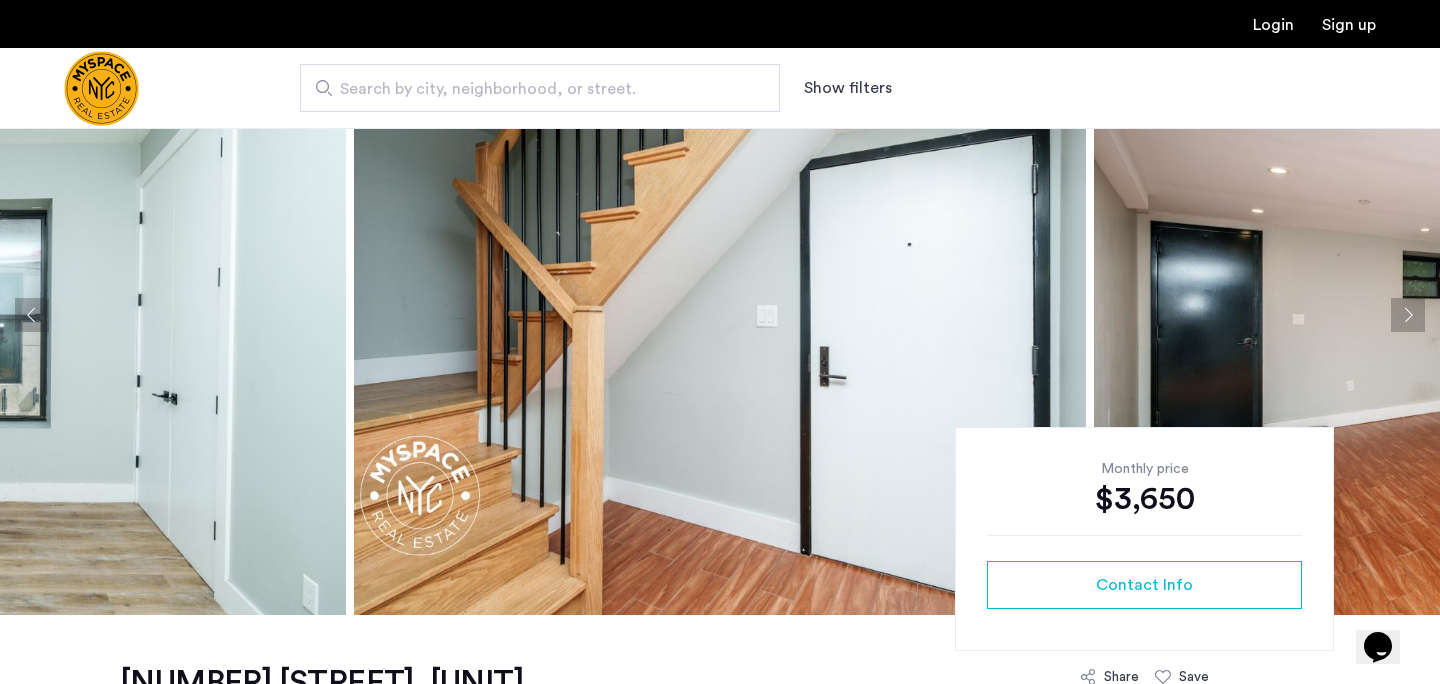 click 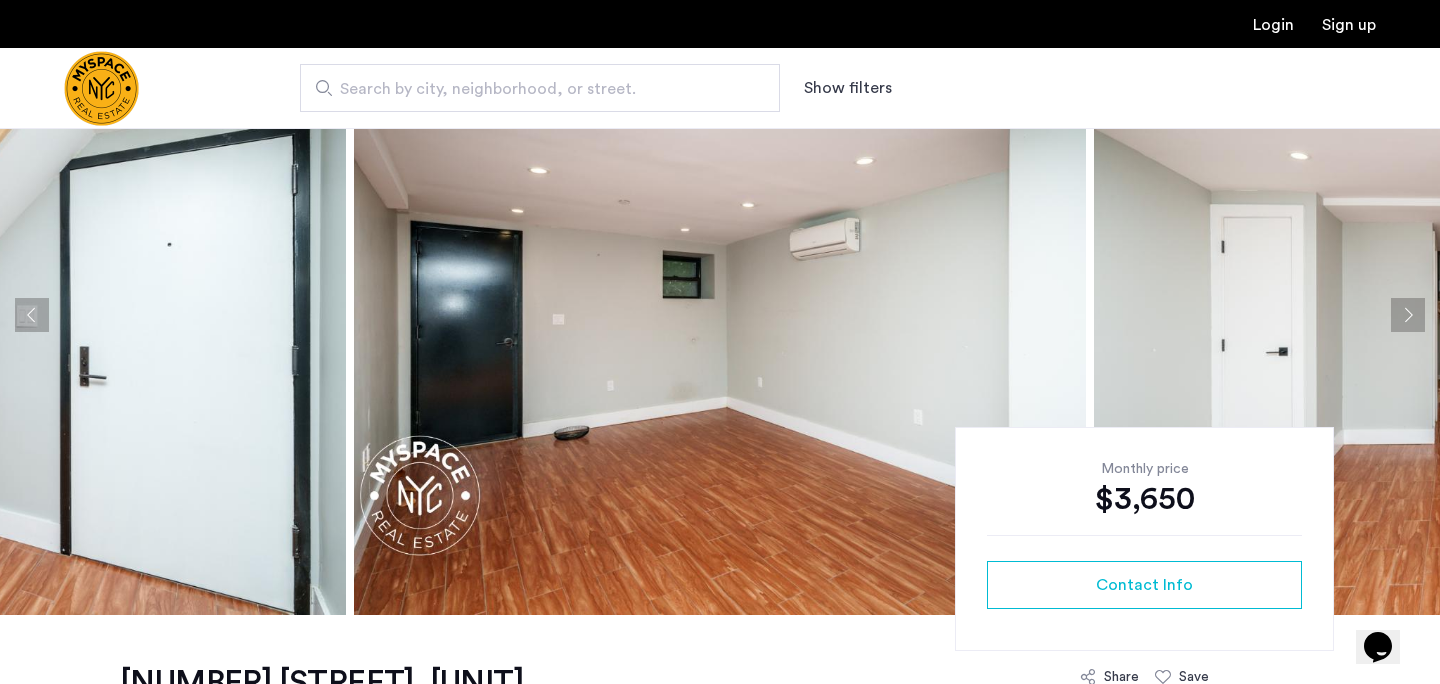 click 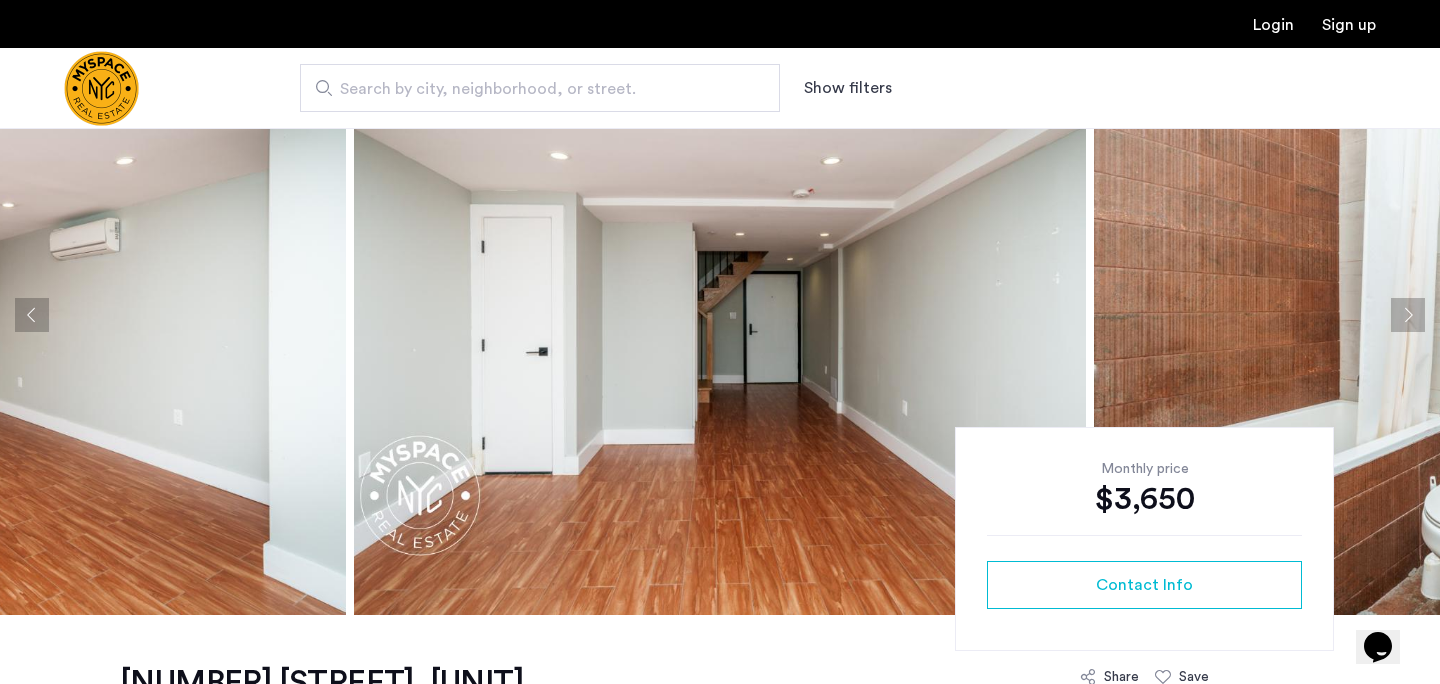 click 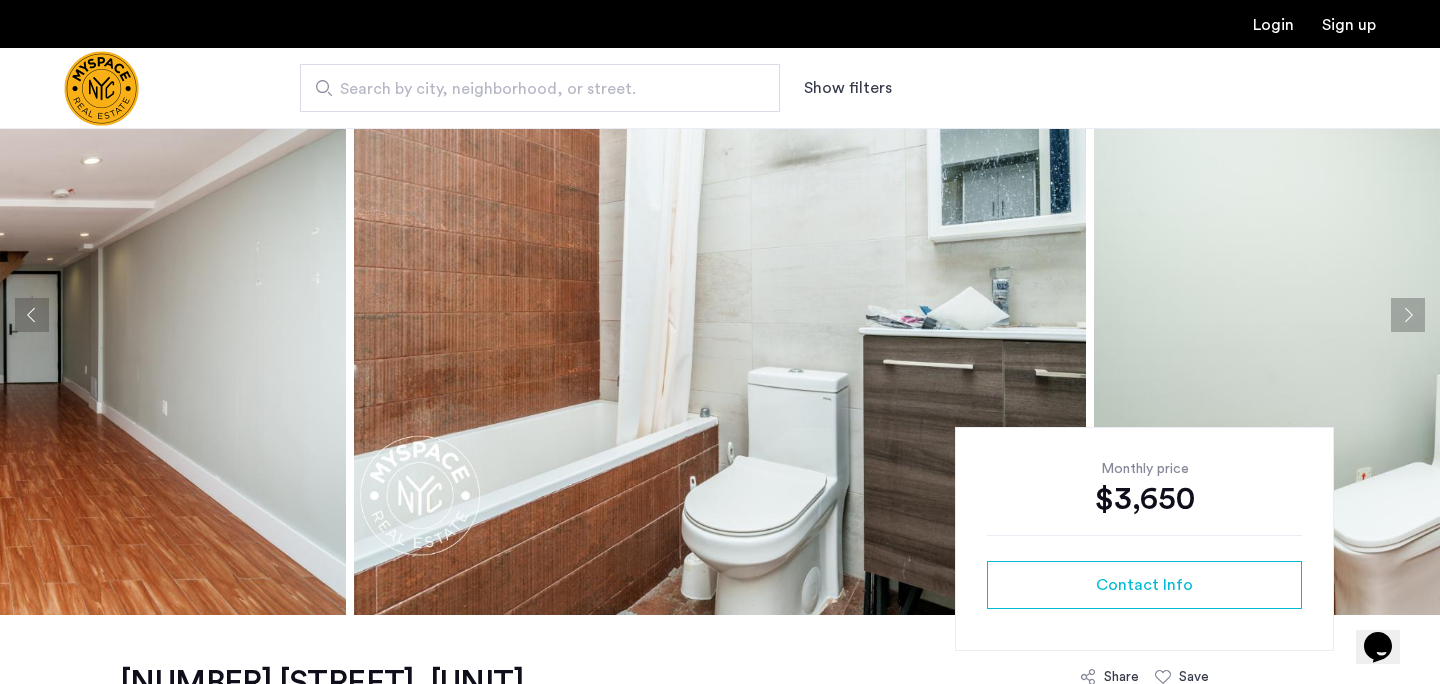 click 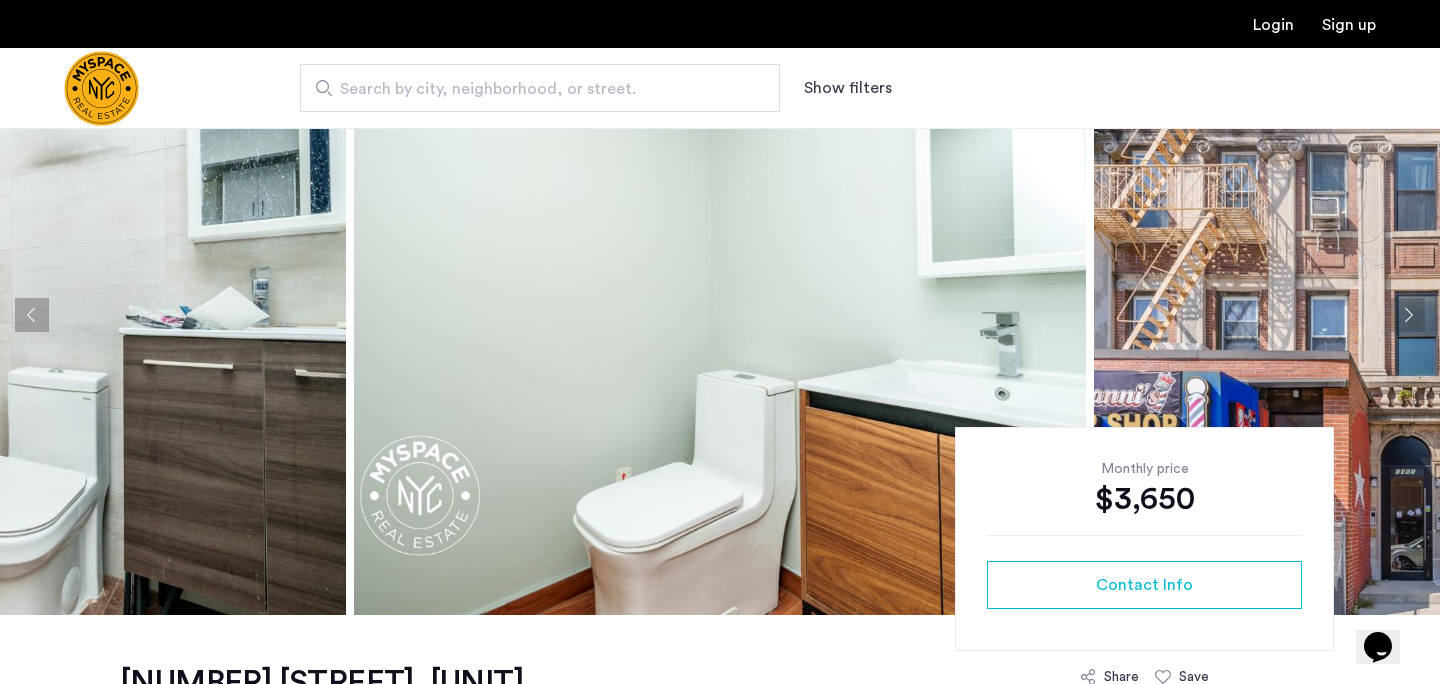 click 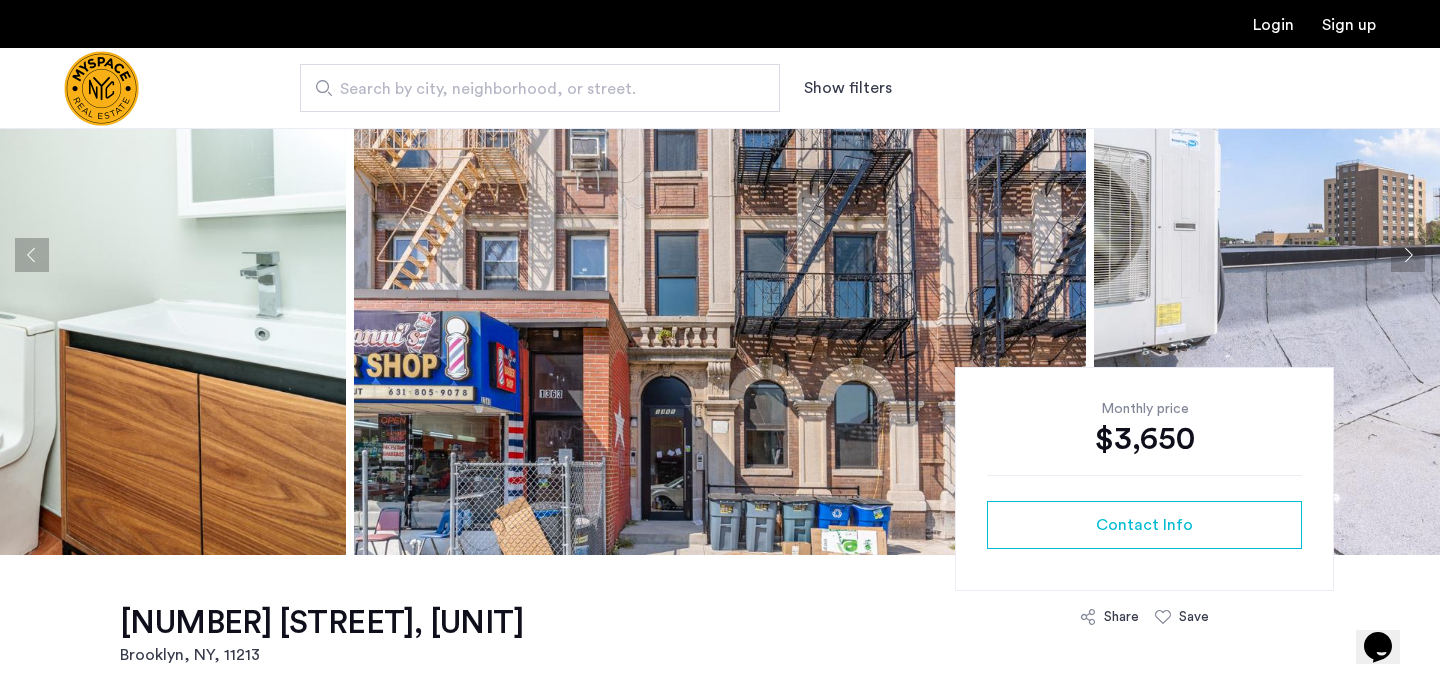 scroll, scrollTop: 173, scrollLeft: 0, axis: vertical 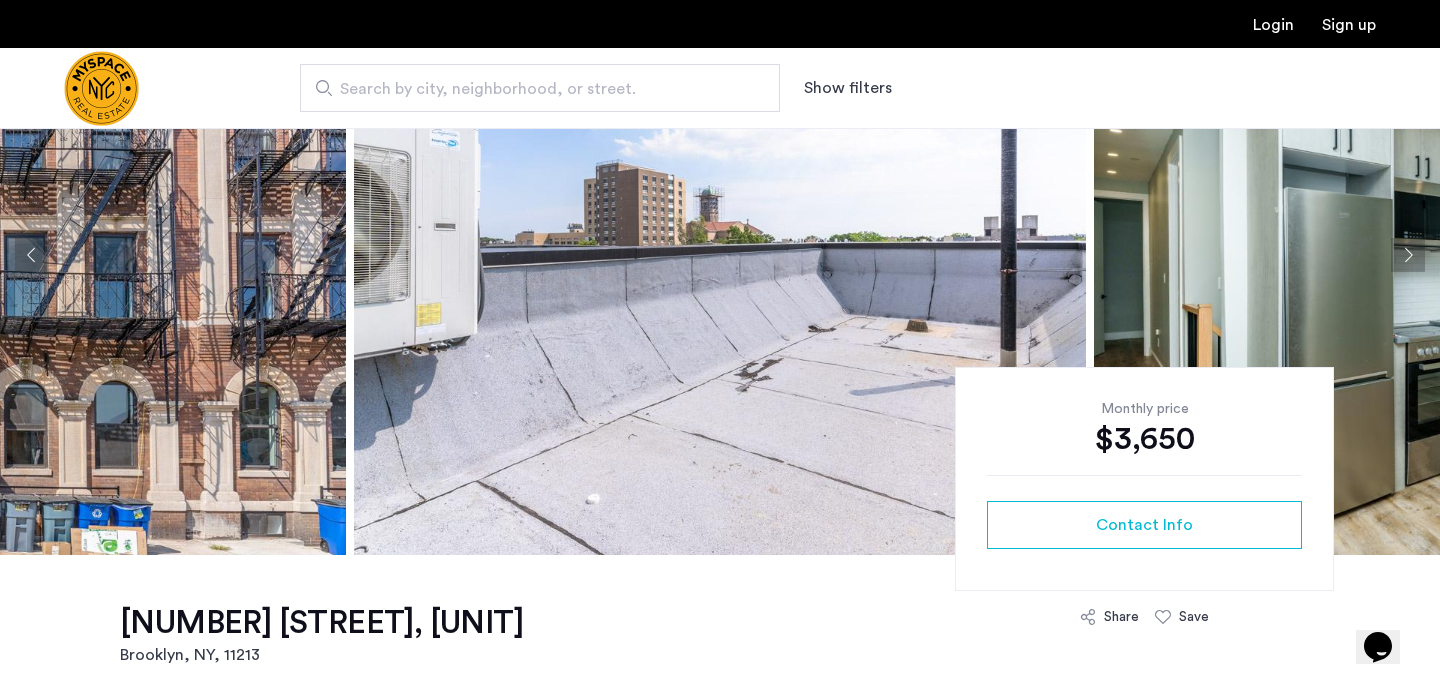 click 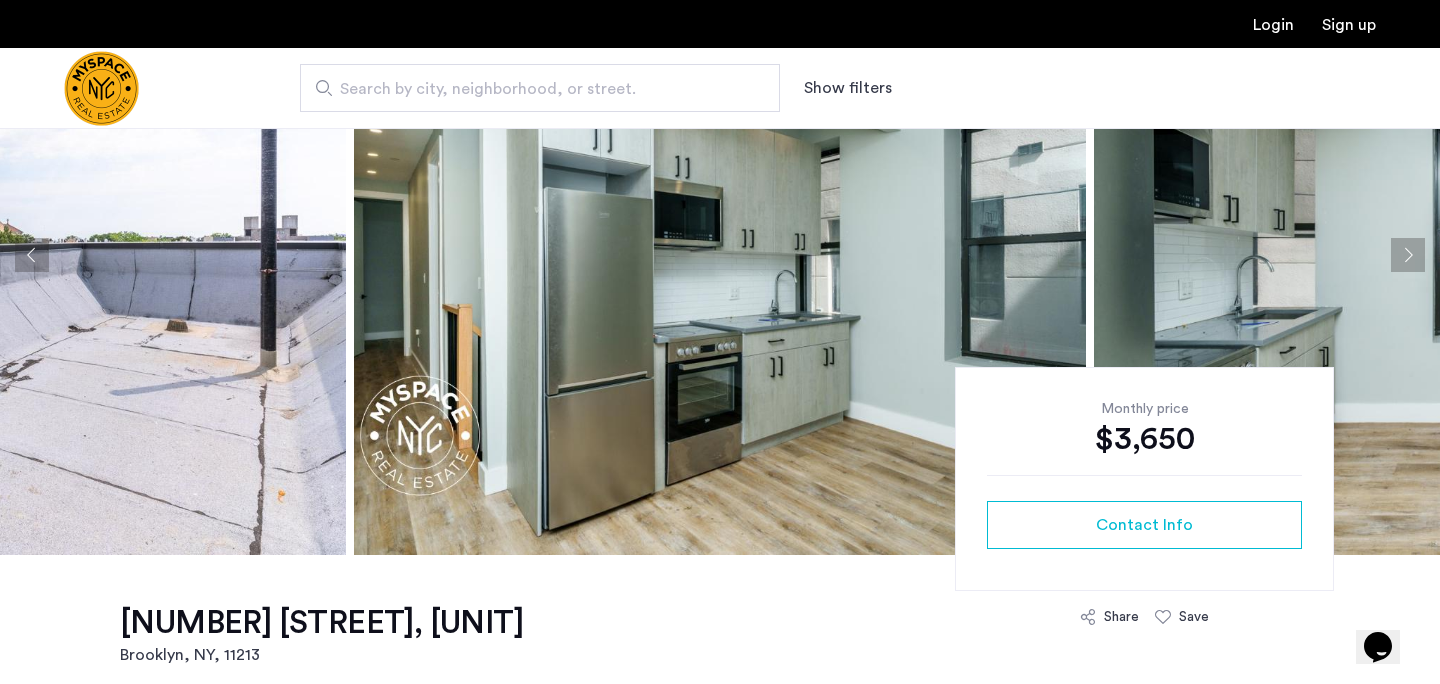 click 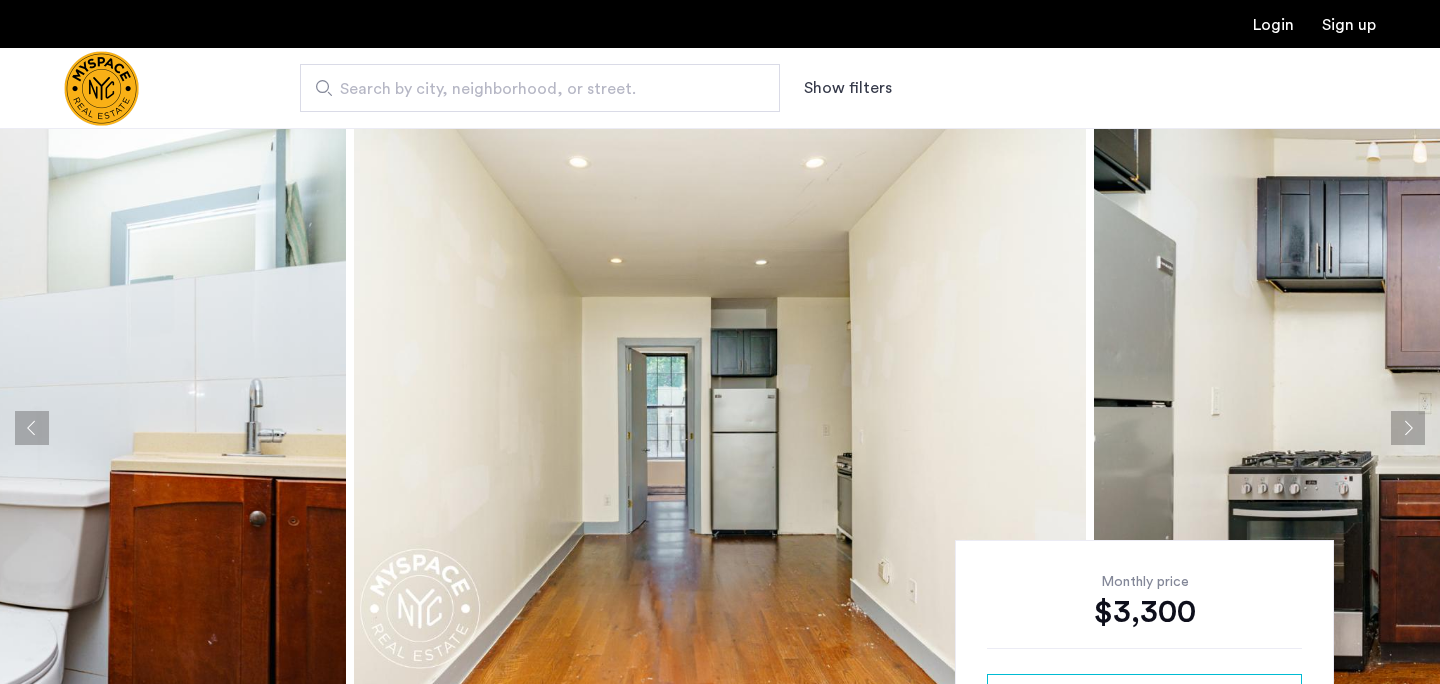 scroll, scrollTop: 50, scrollLeft: 0, axis: vertical 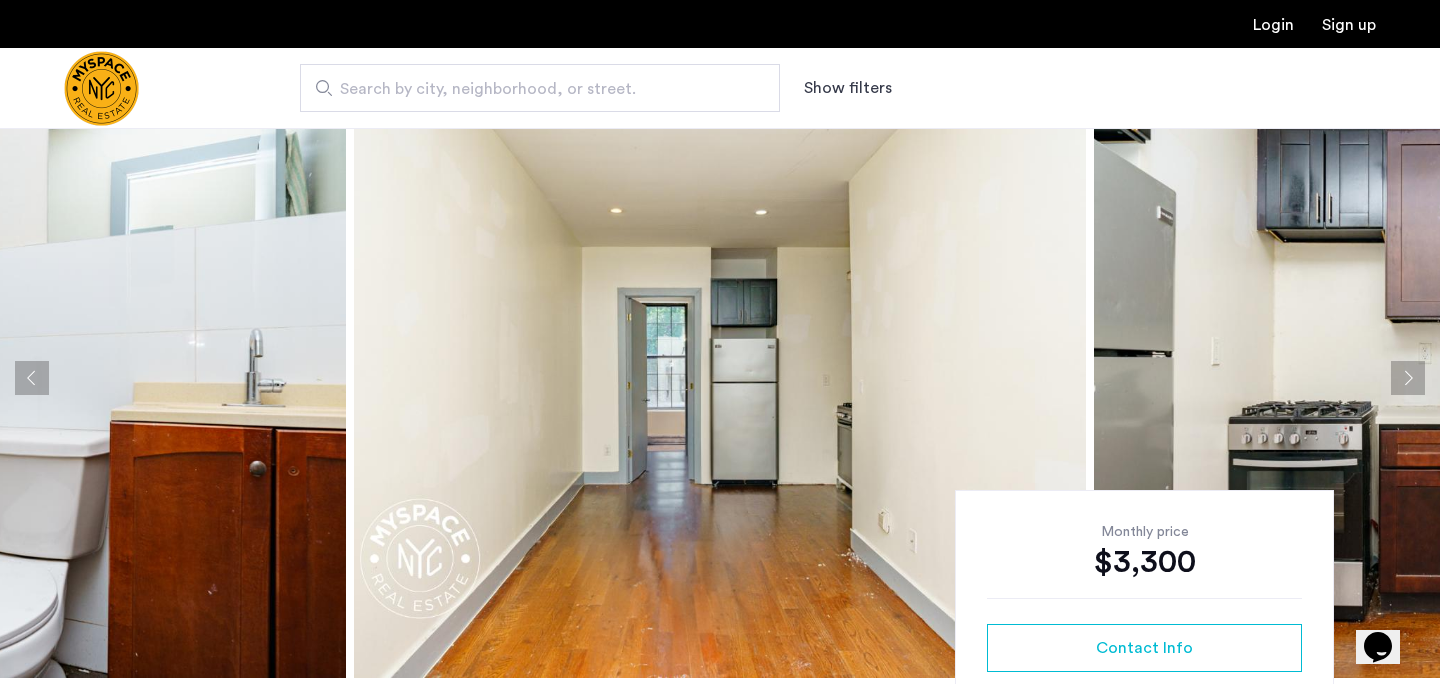 click 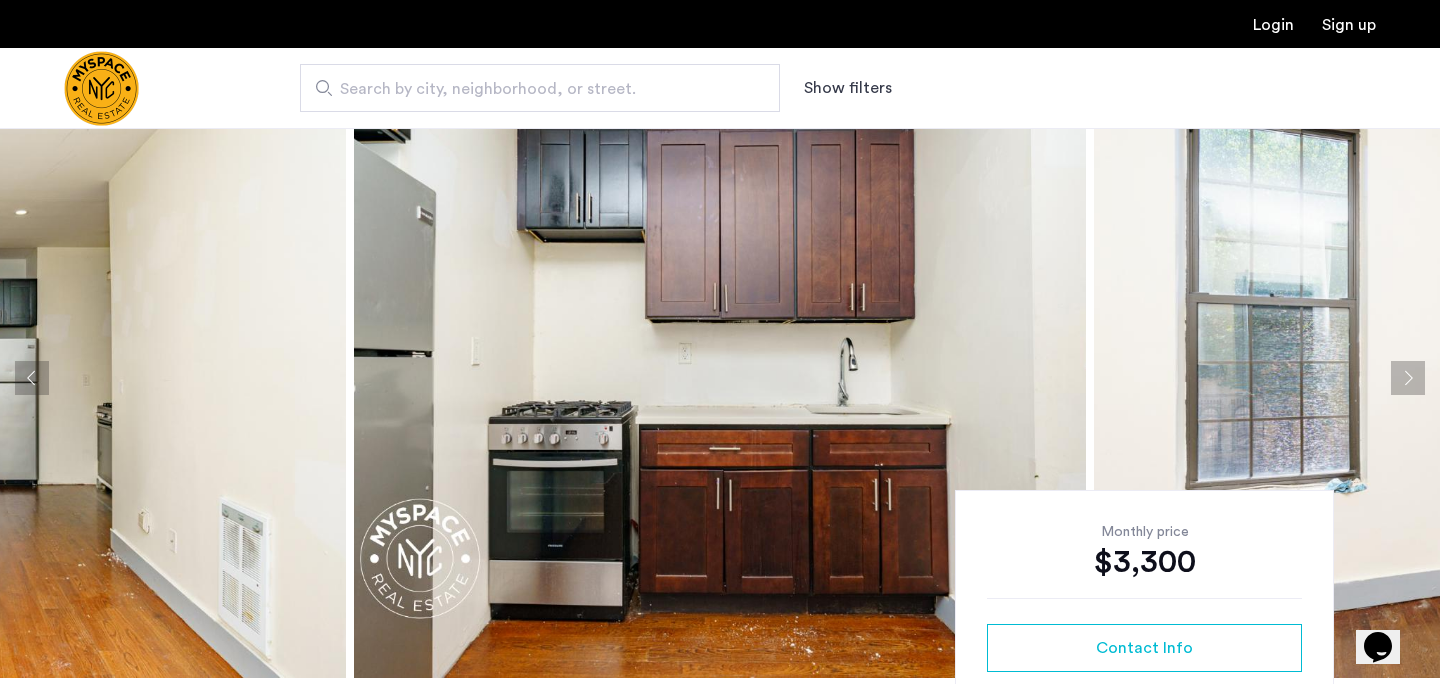 click 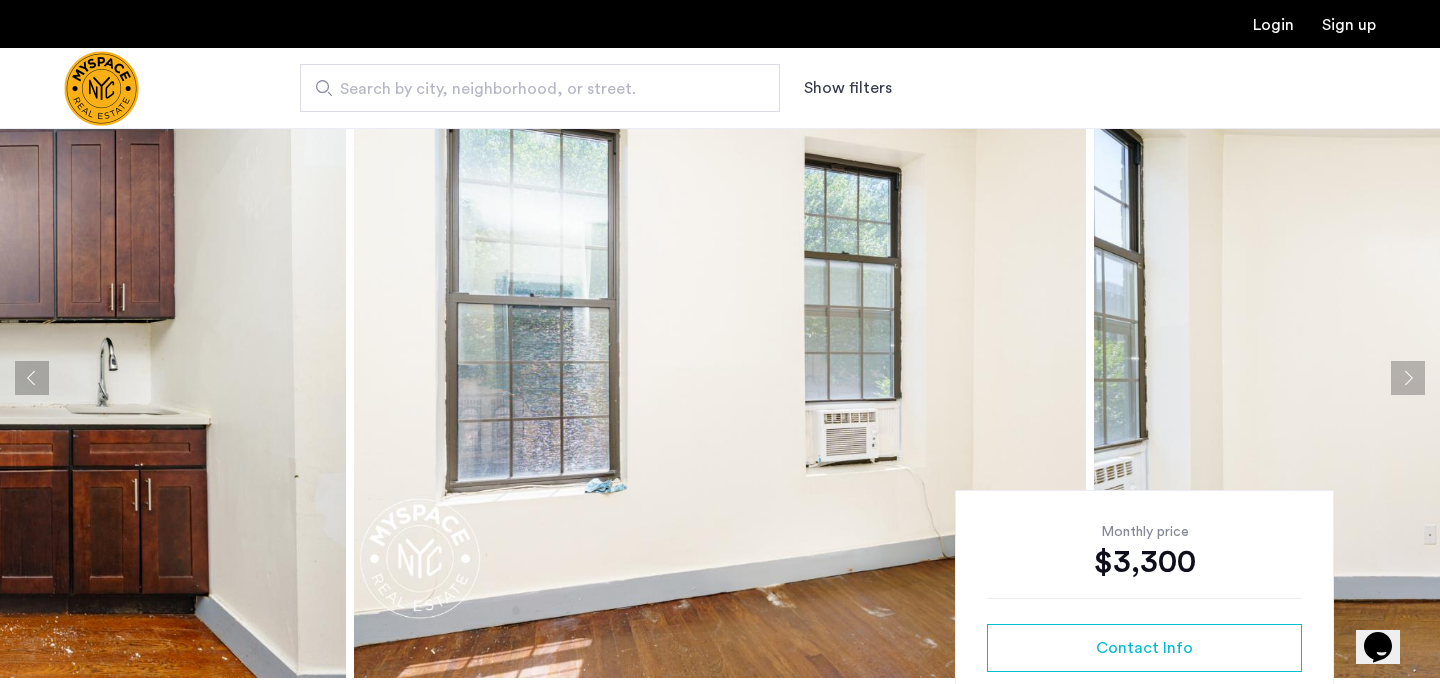 click 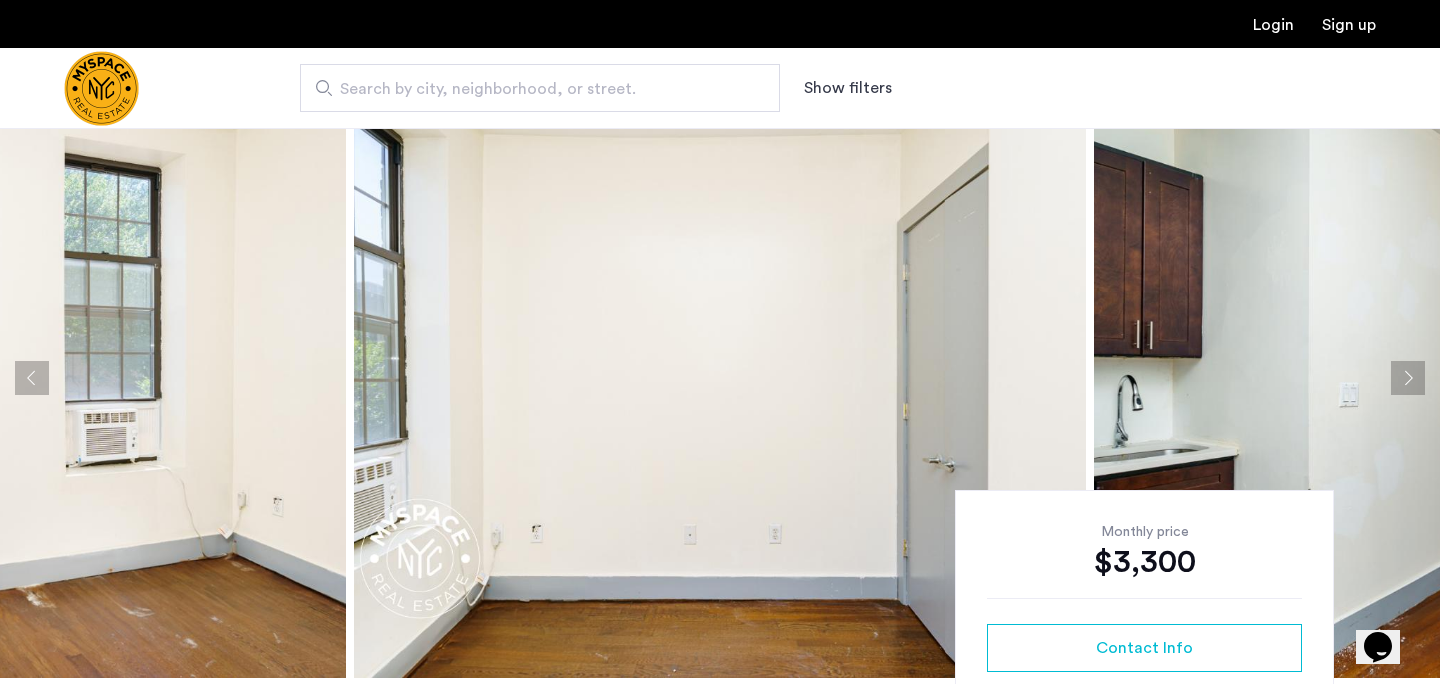 click 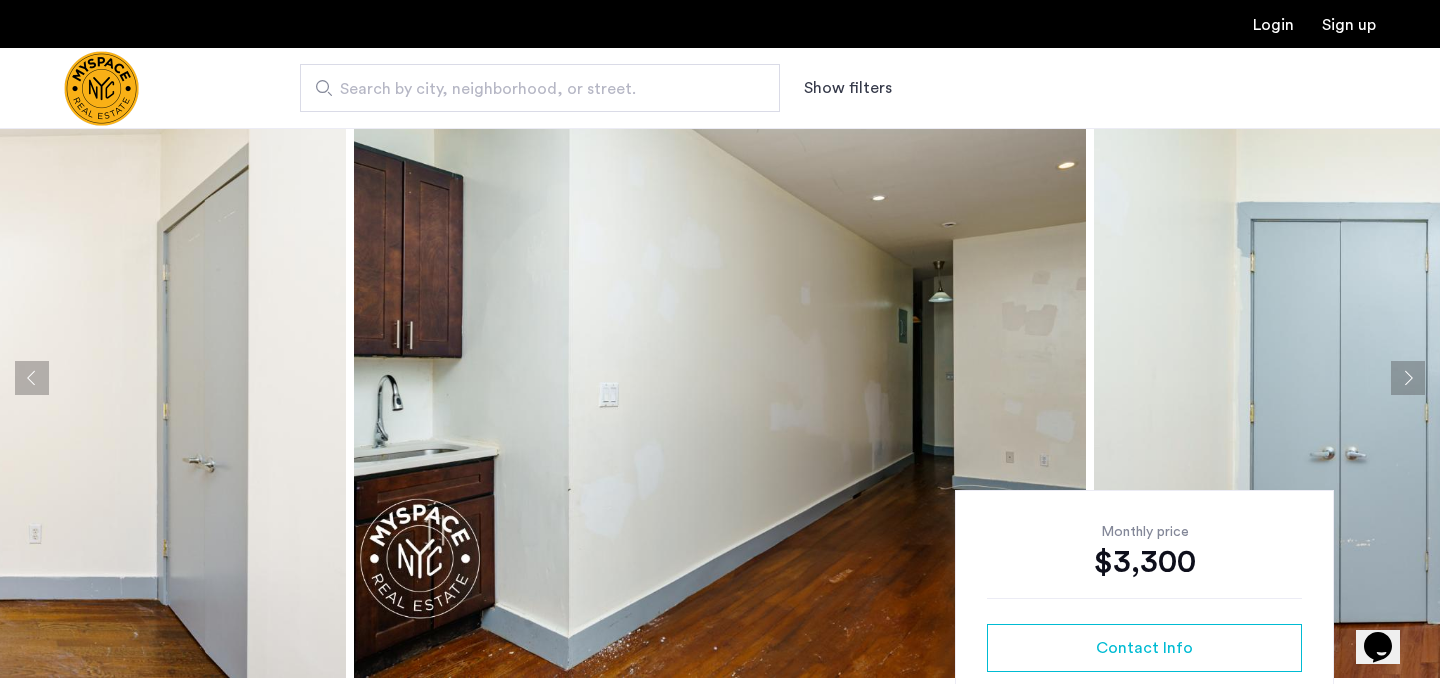 click 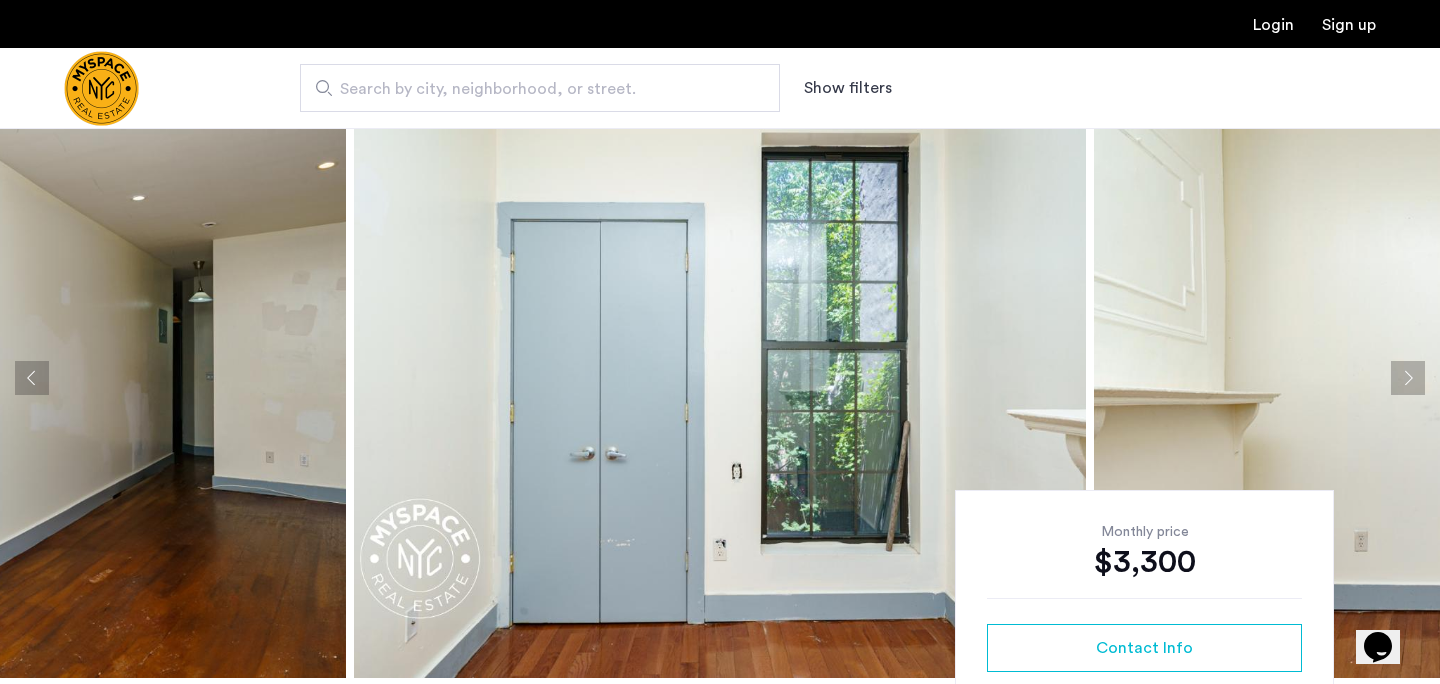 click 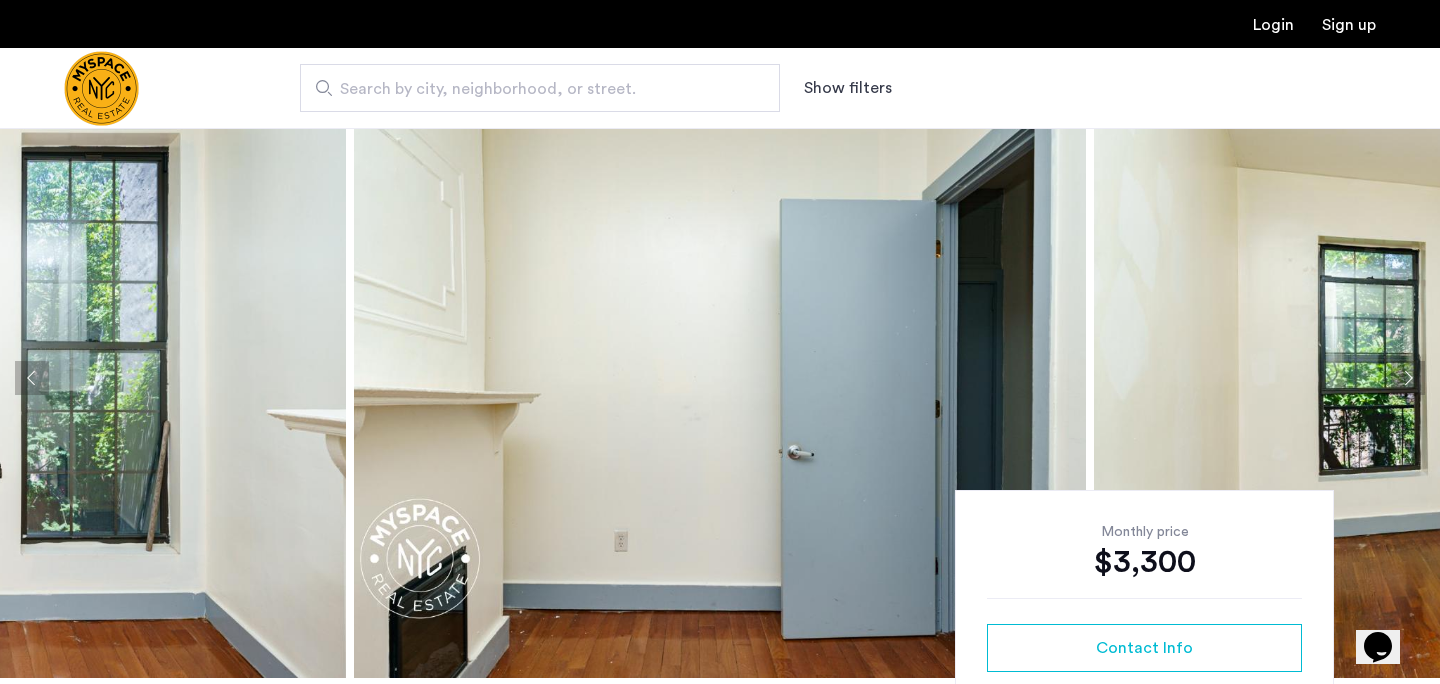 click 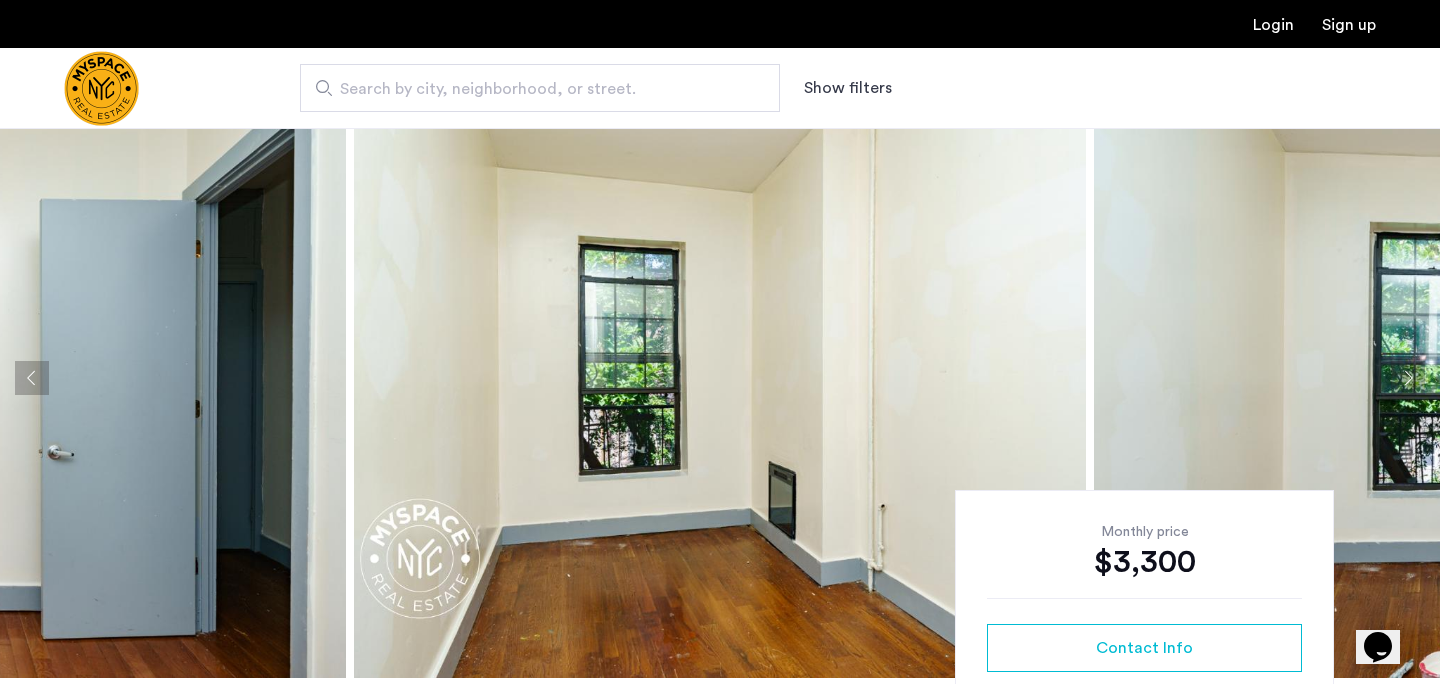 click 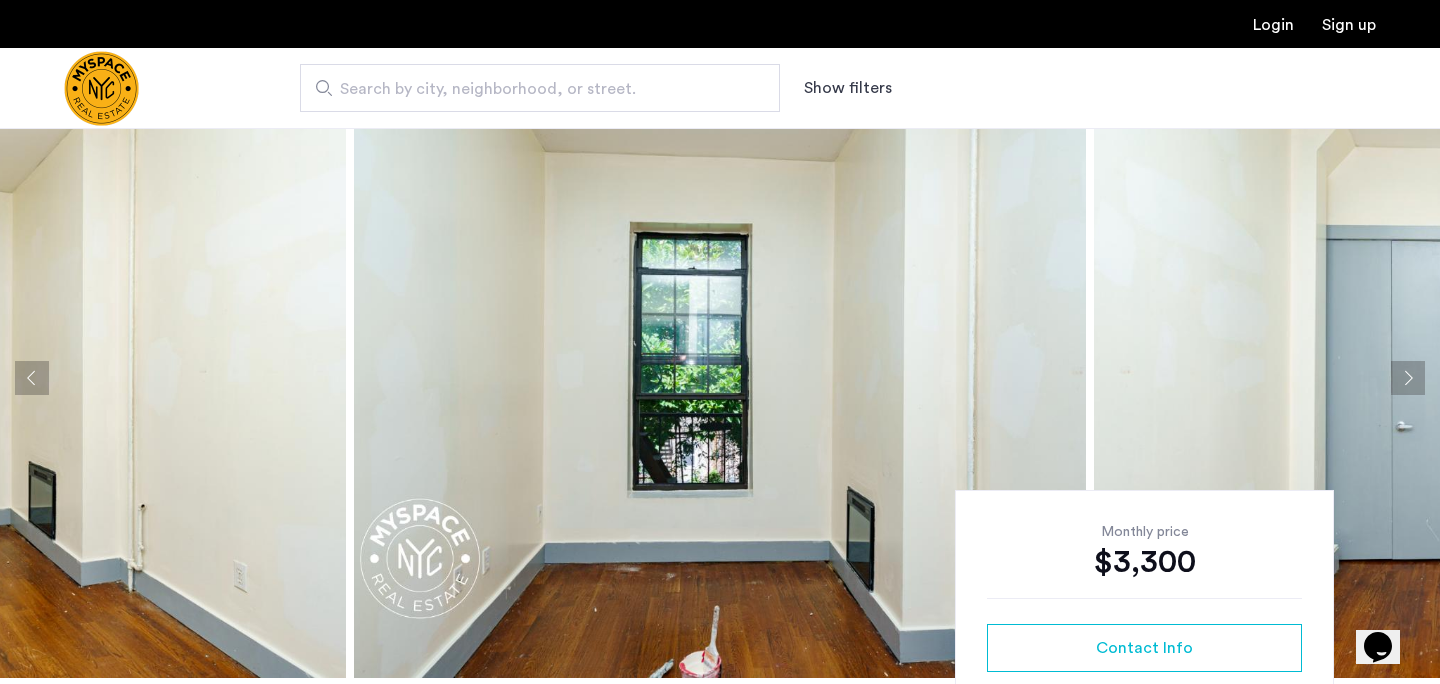 click 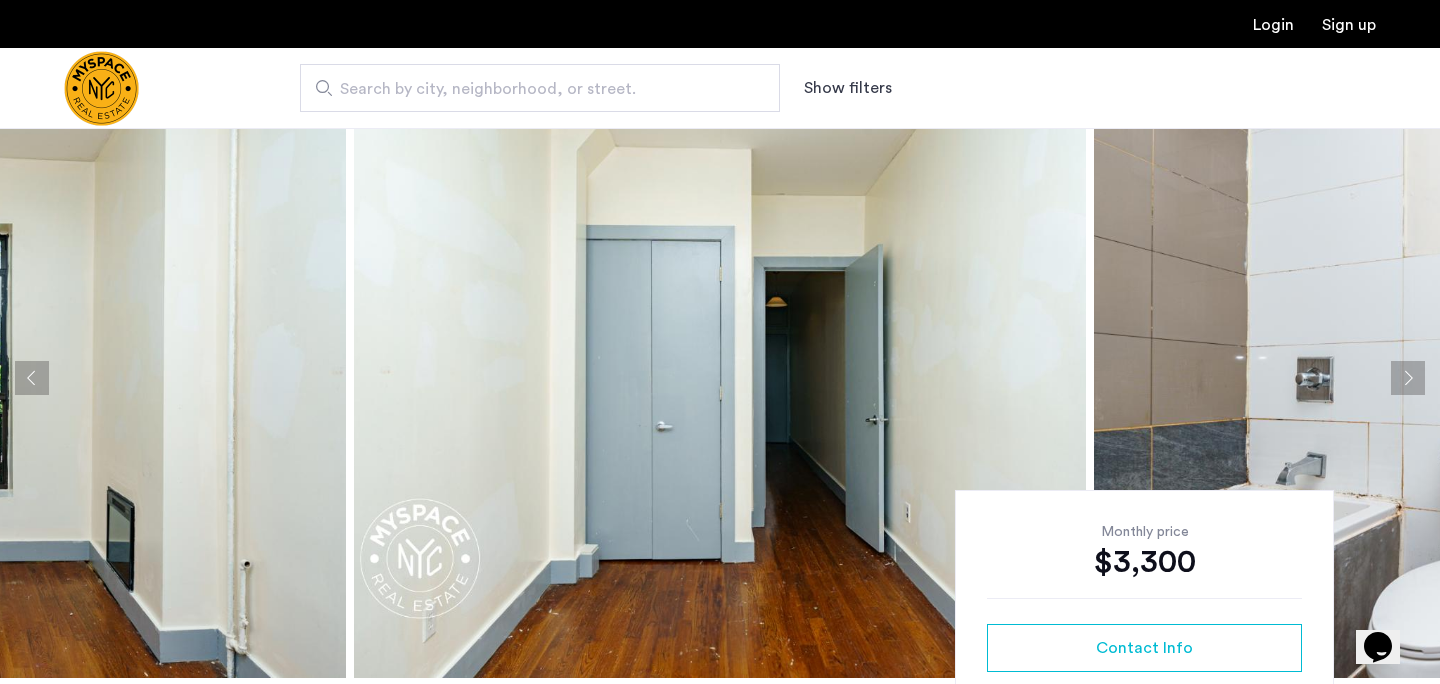click 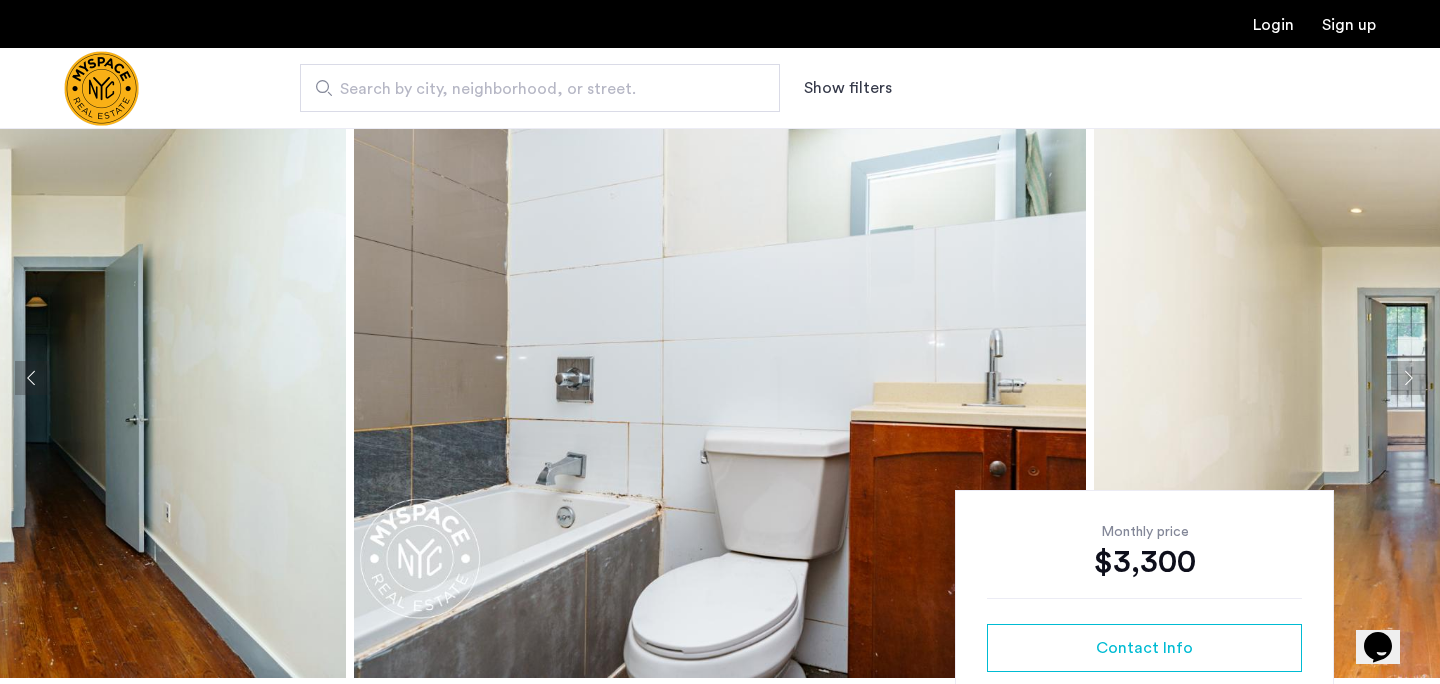 click 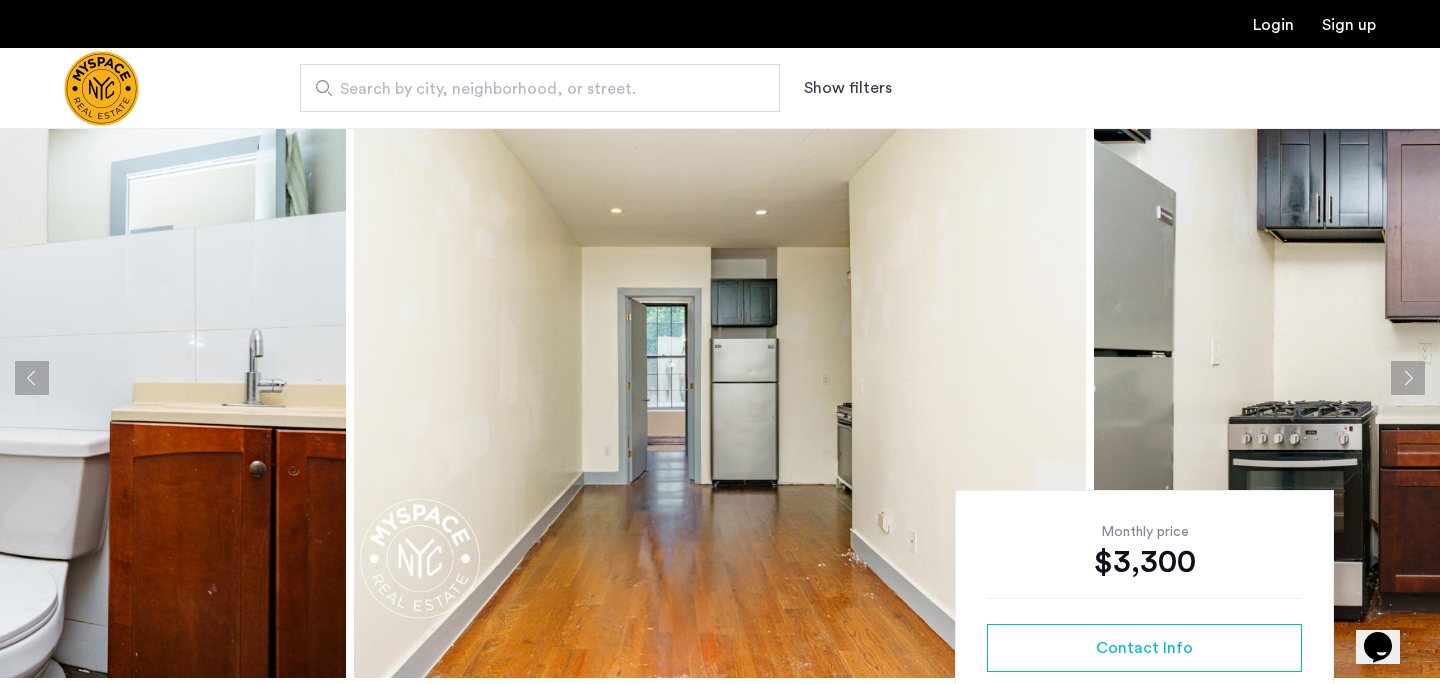 click 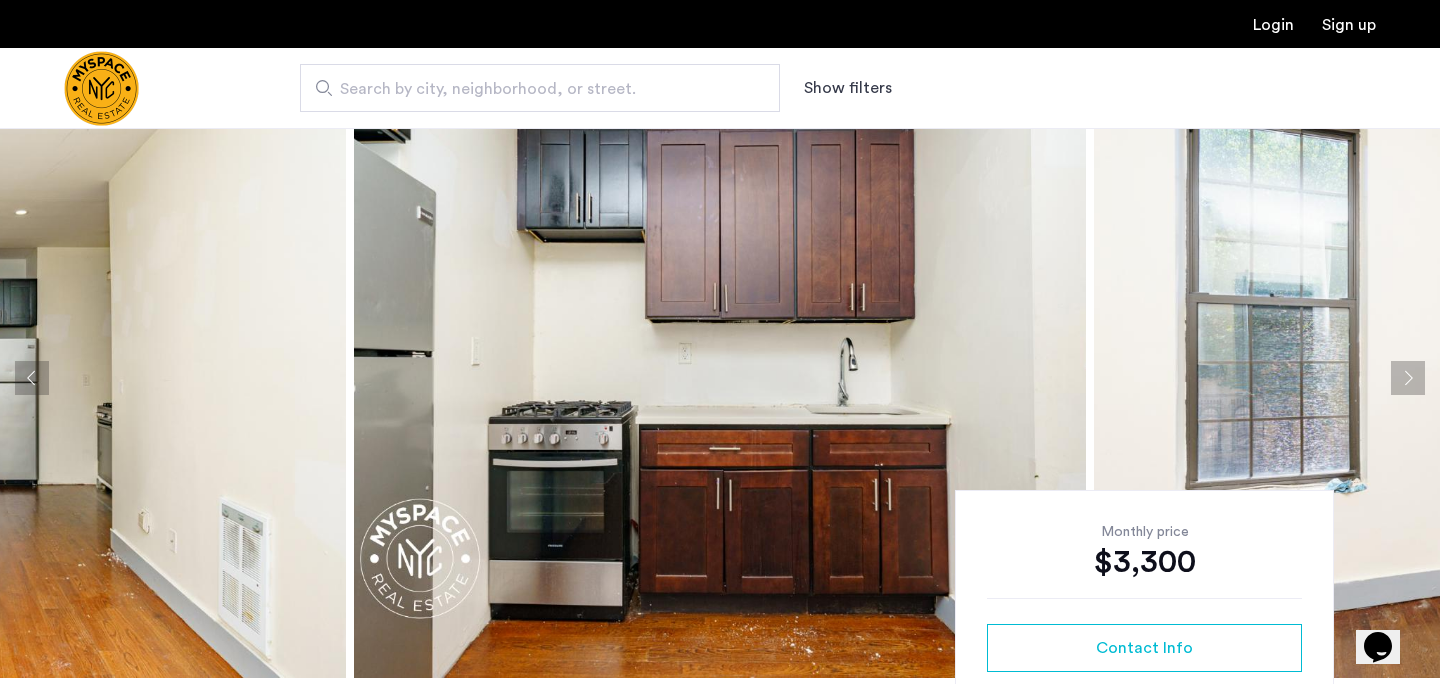 click 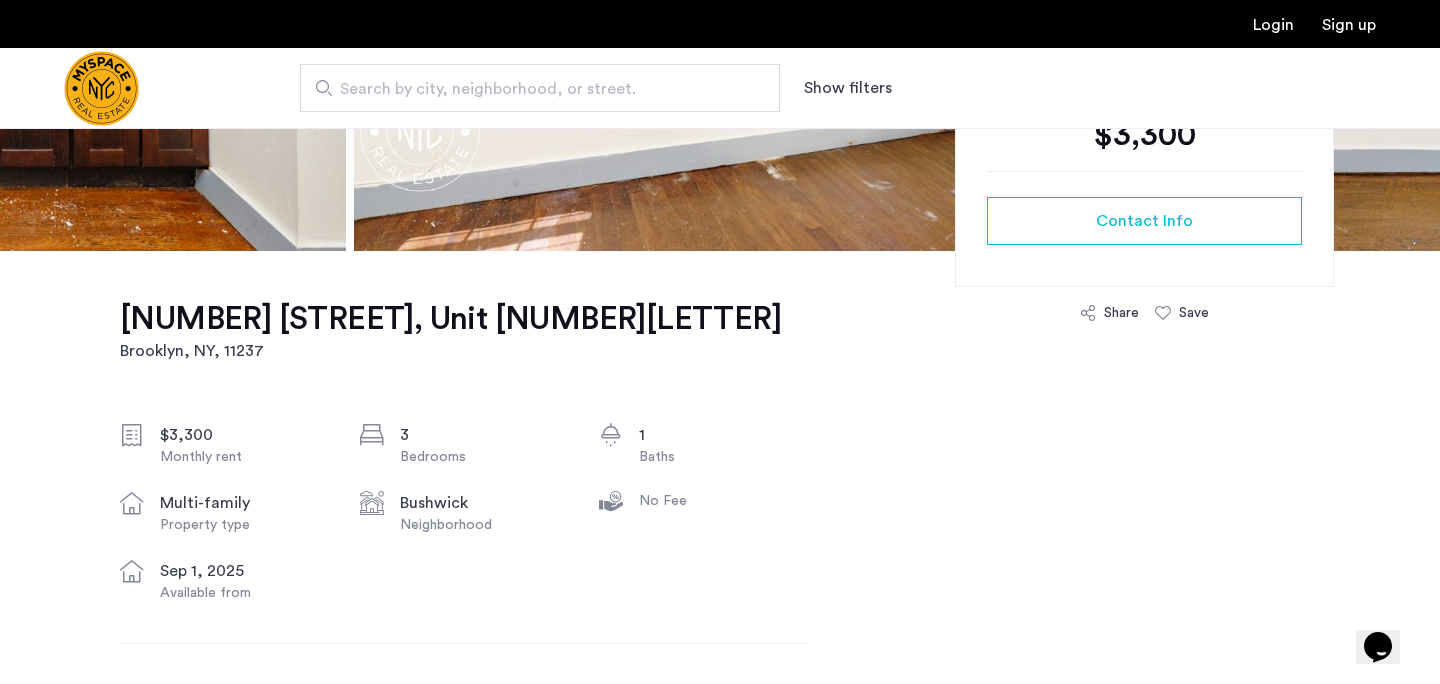 scroll, scrollTop: 491, scrollLeft: 0, axis: vertical 